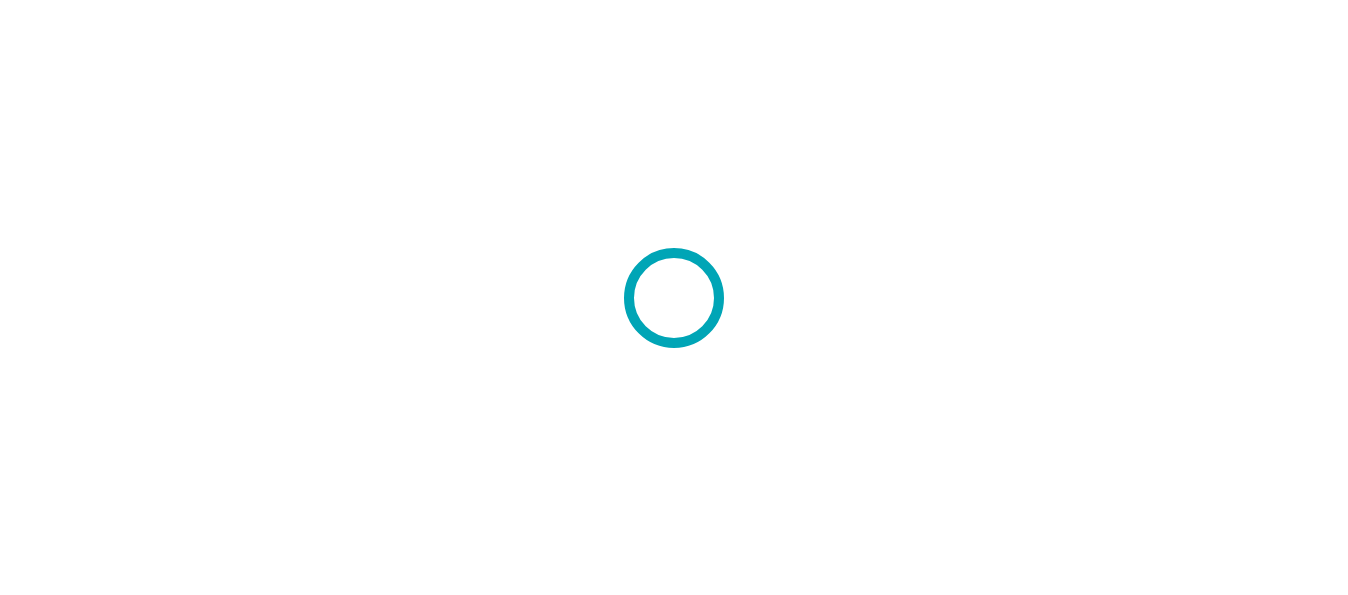 scroll, scrollTop: 0, scrollLeft: 0, axis: both 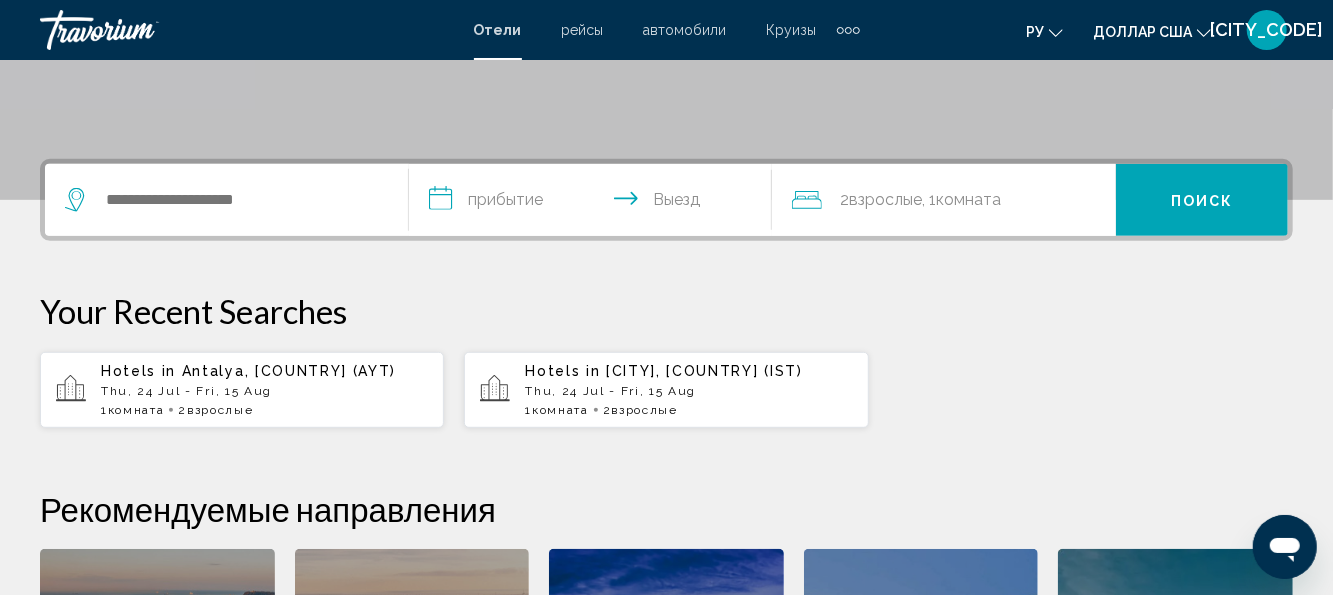 click on "**********" at bounding box center [595, 203] 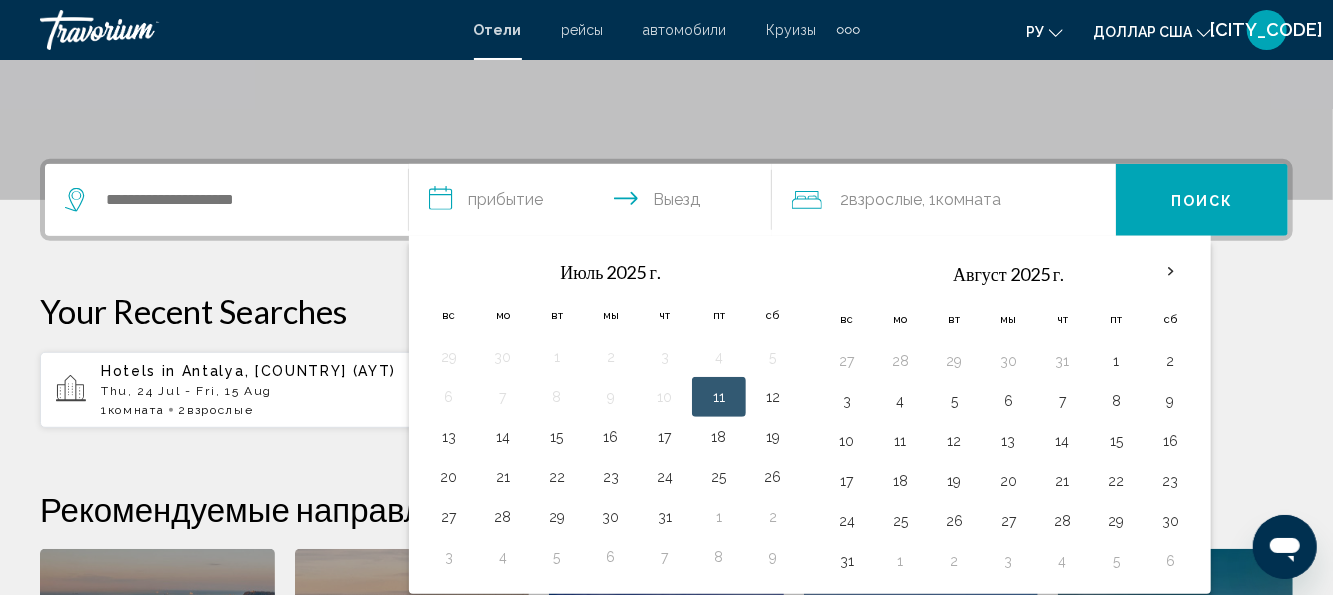 scroll, scrollTop: 494, scrollLeft: 0, axis: vertical 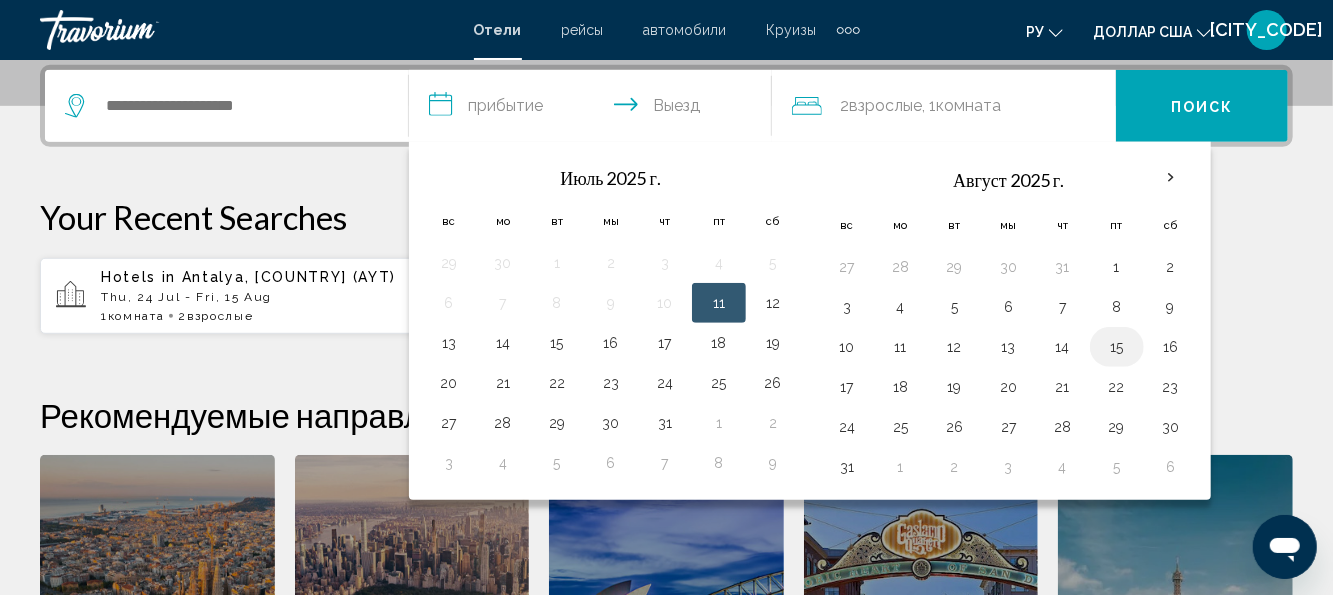 click on "15" at bounding box center [1117, 347] 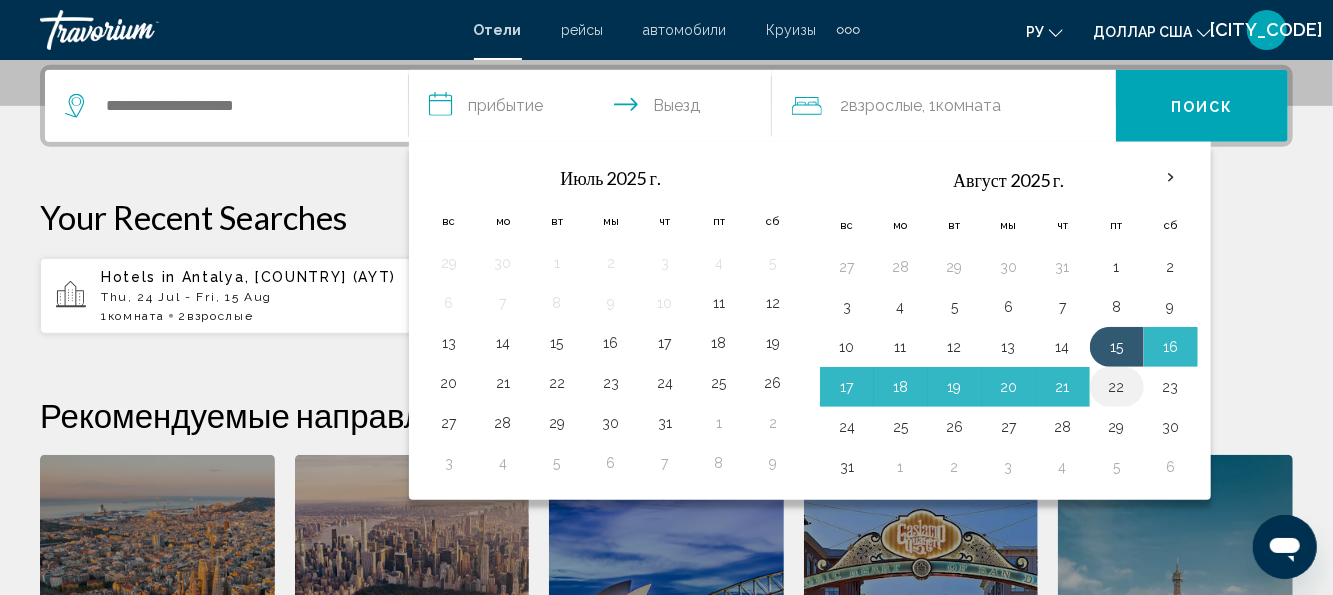 click on "22" at bounding box center (1117, 387) 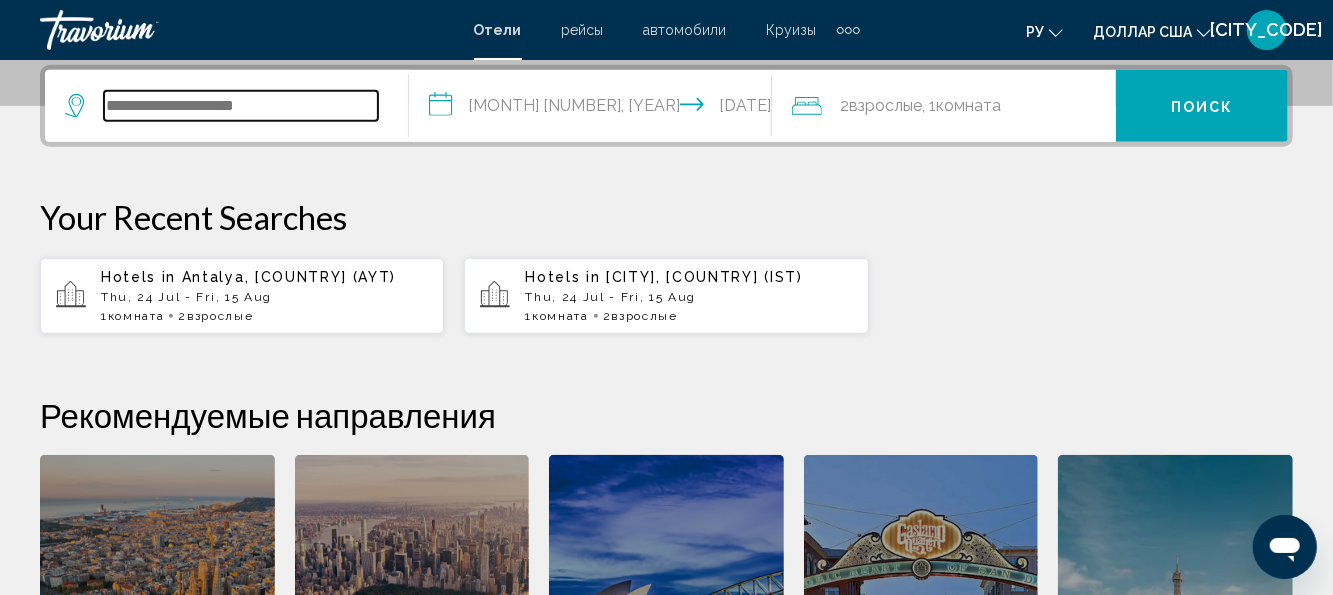 click at bounding box center (241, 106) 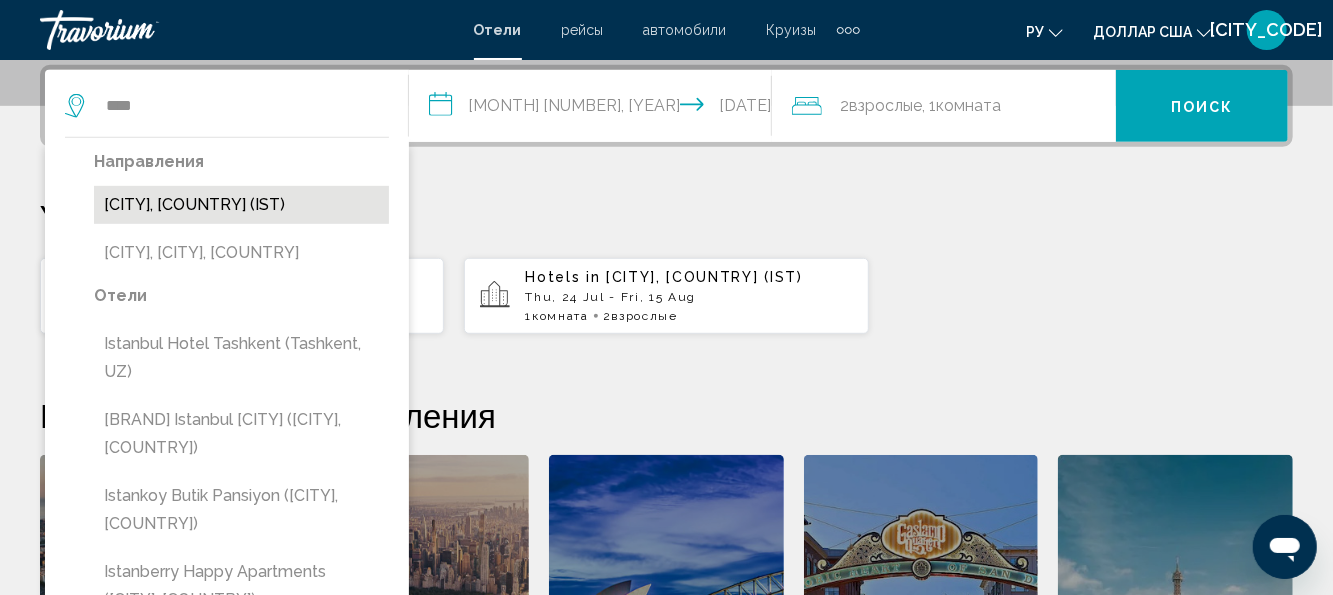 click on "[CITY], [COUNTRY] (IST)" at bounding box center [241, 205] 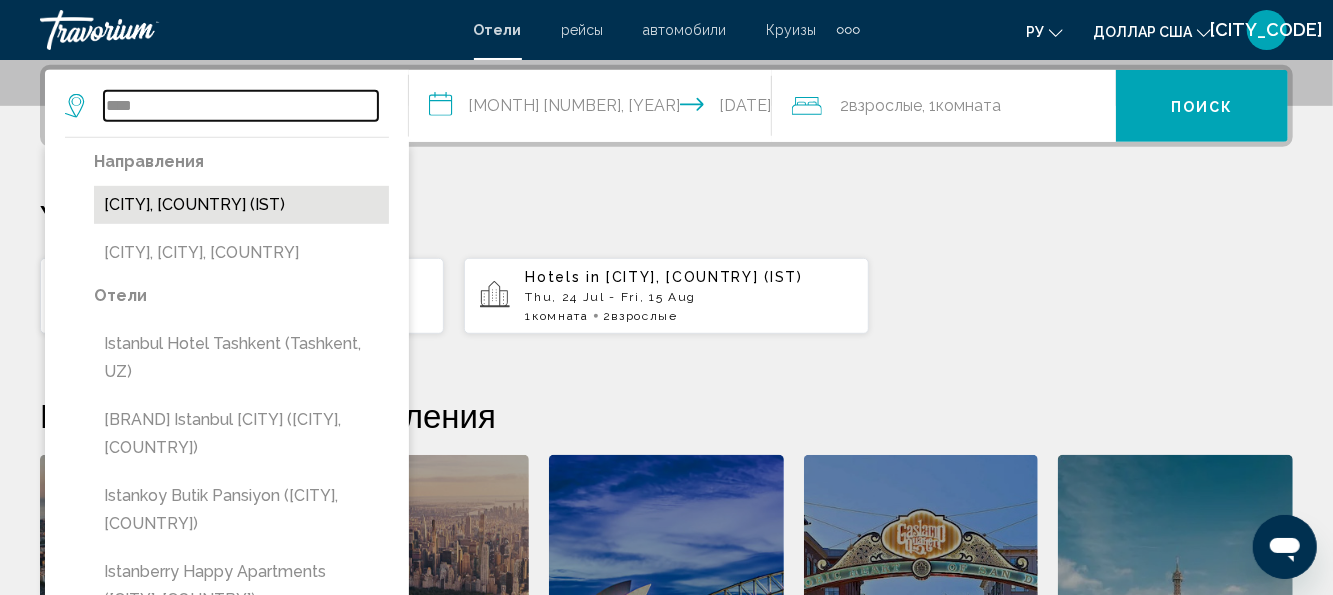 type on "**********" 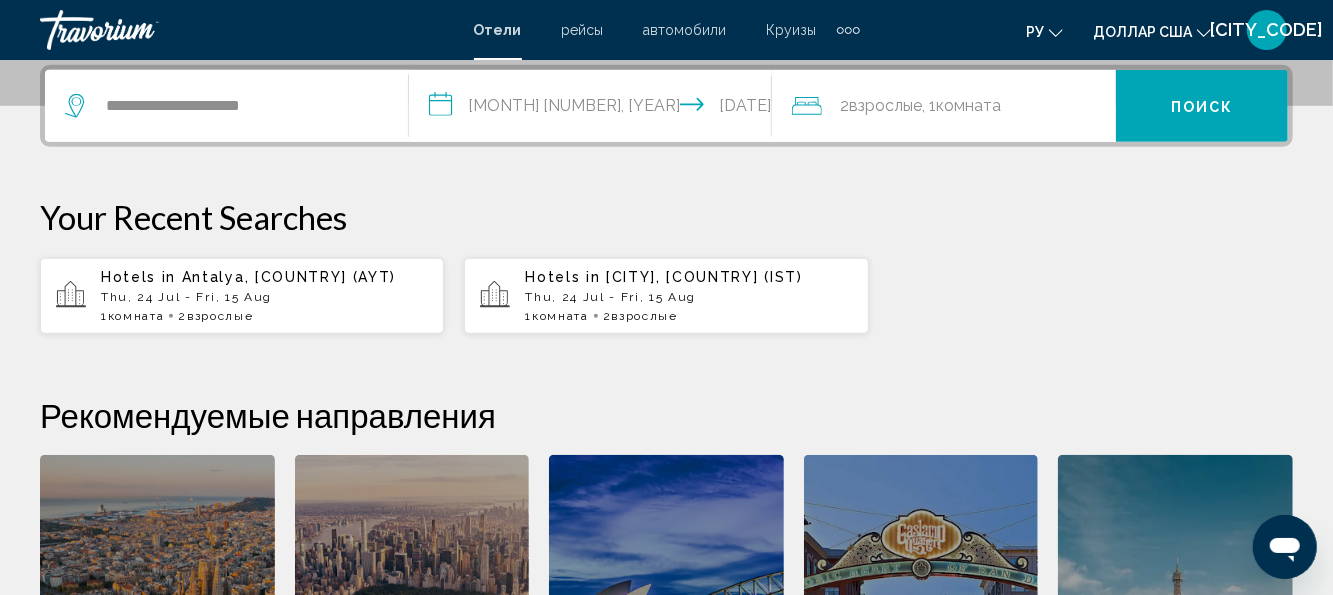 click on "Поиск" at bounding box center [1202, 107] 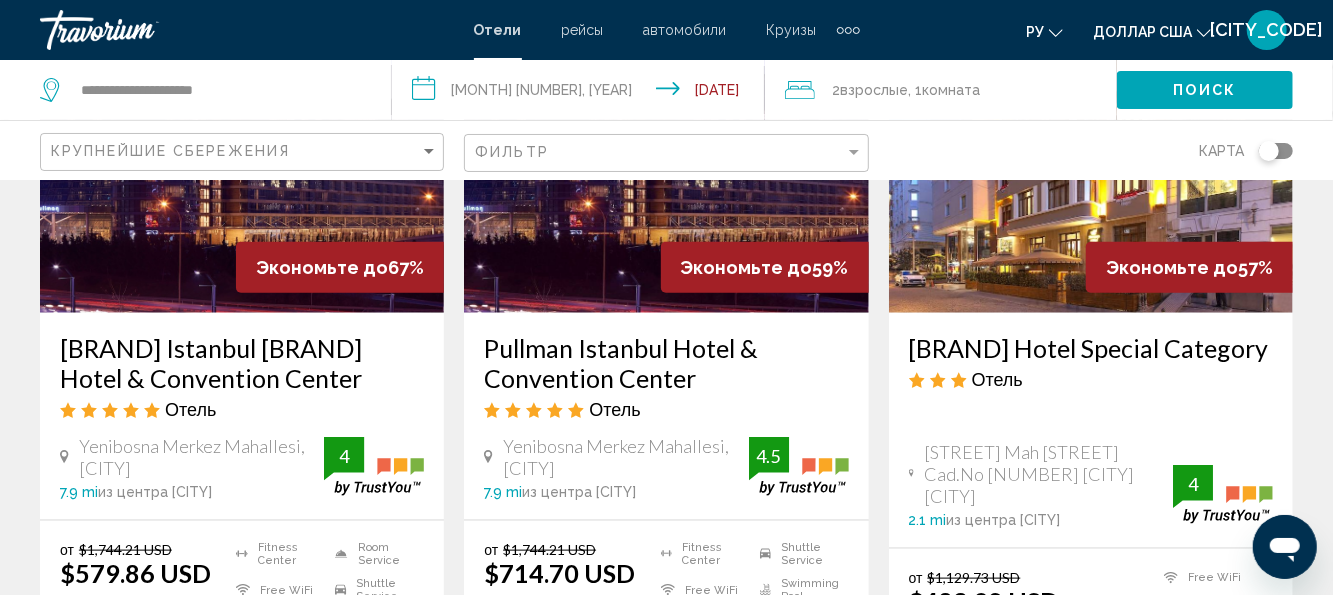 scroll, scrollTop: 900, scrollLeft: 0, axis: vertical 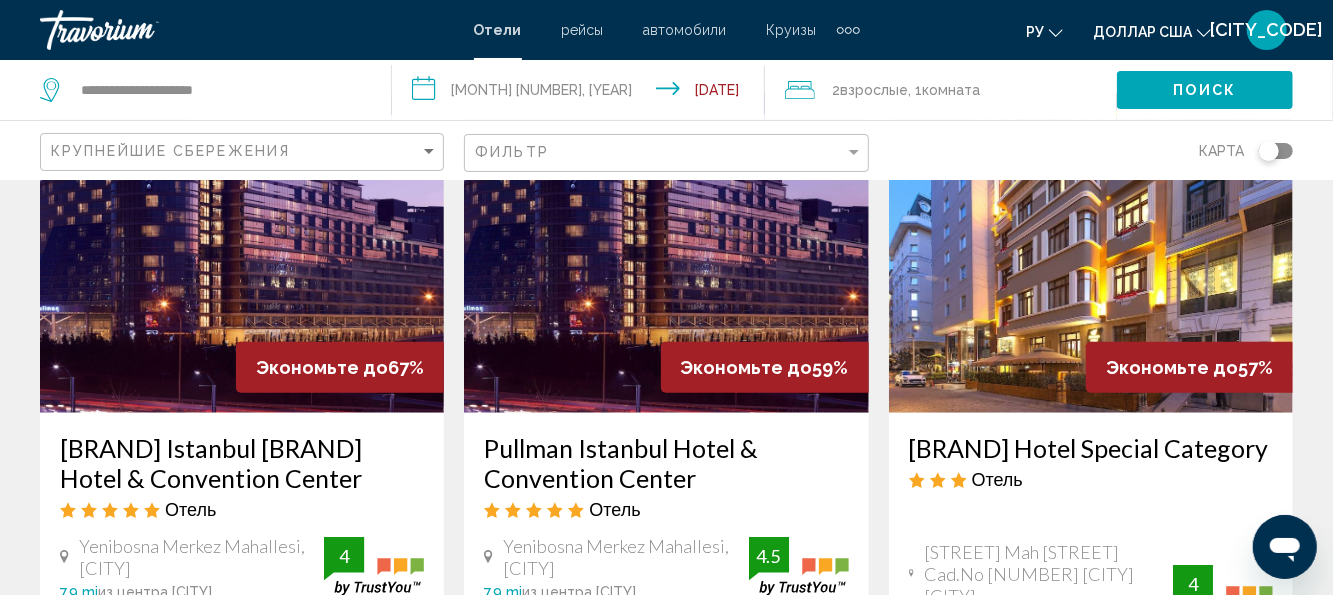 click at bounding box center (242, 253) 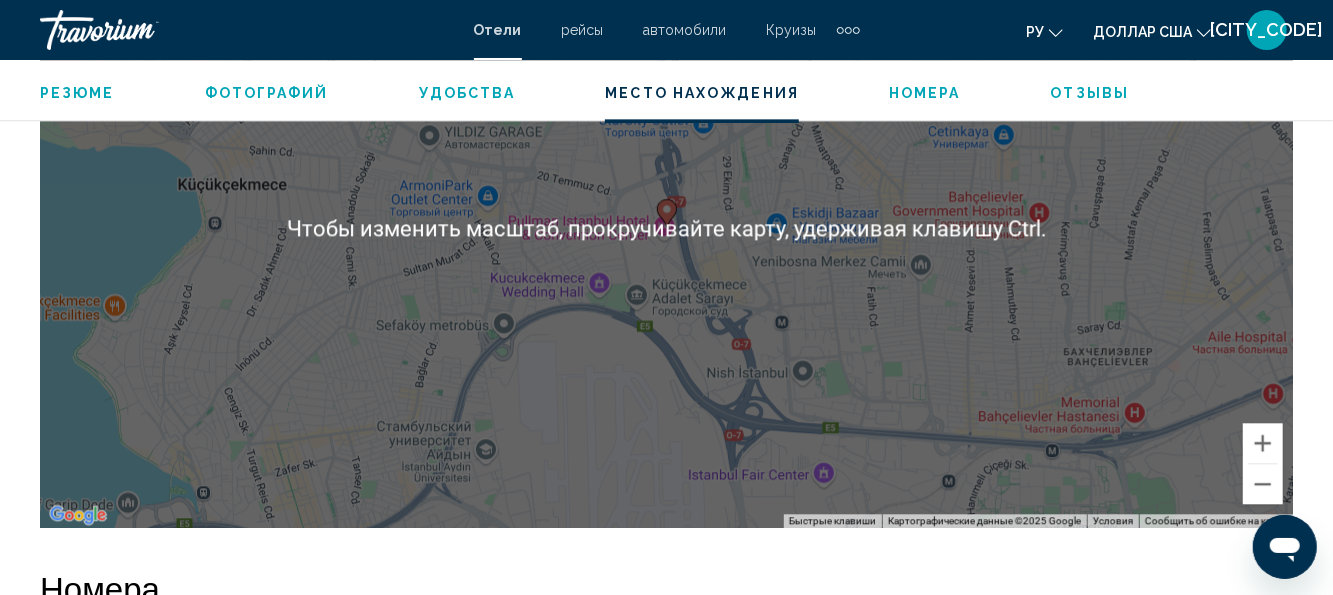 scroll, scrollTop: 2437, scrollLeft: 0, axis: vertical 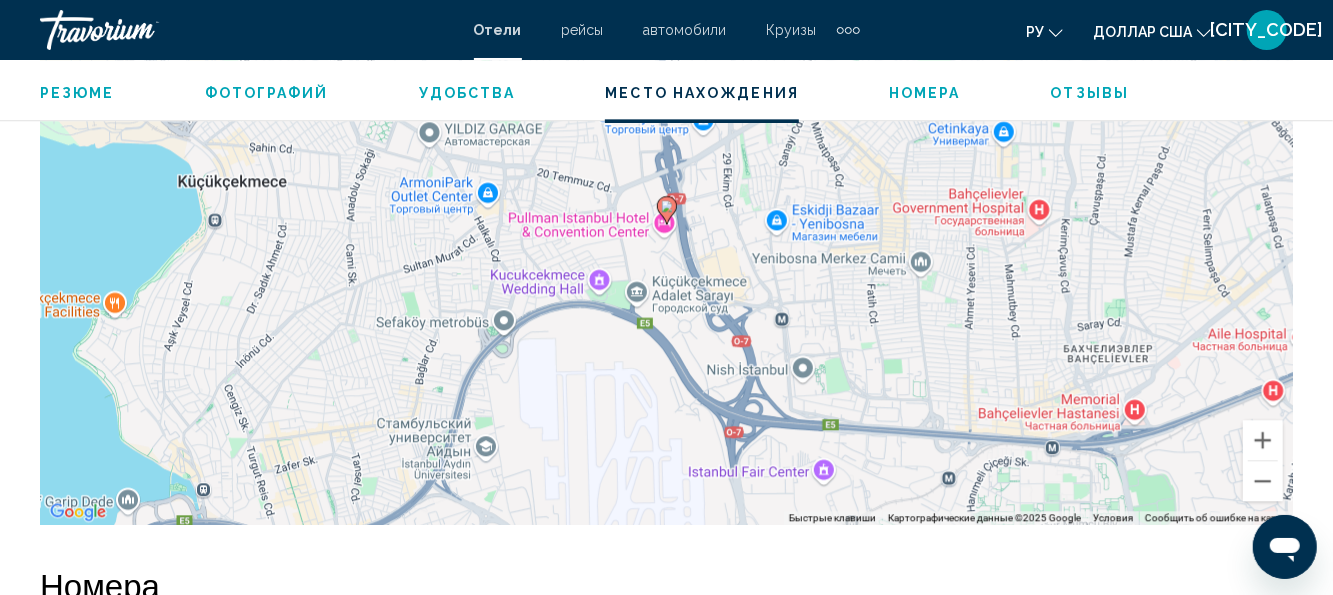 type 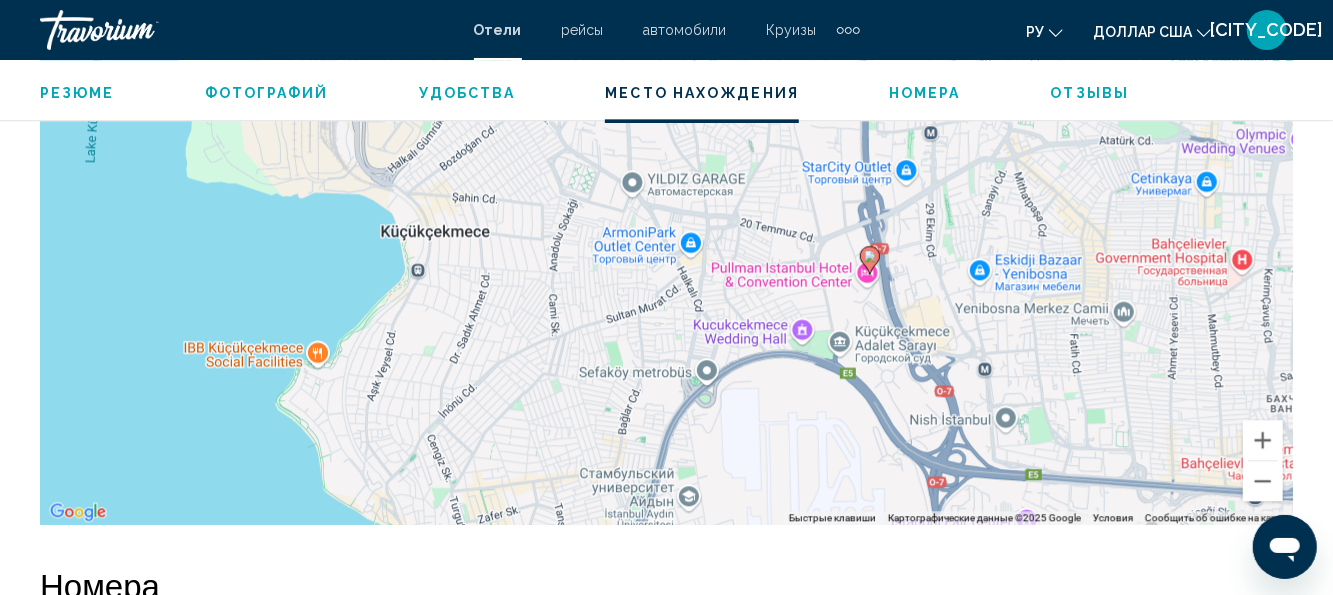 drag, startPoint x: 515, startPoint y: 380, endPoint x: 721, endPoint y: 430, distance: 211.98112 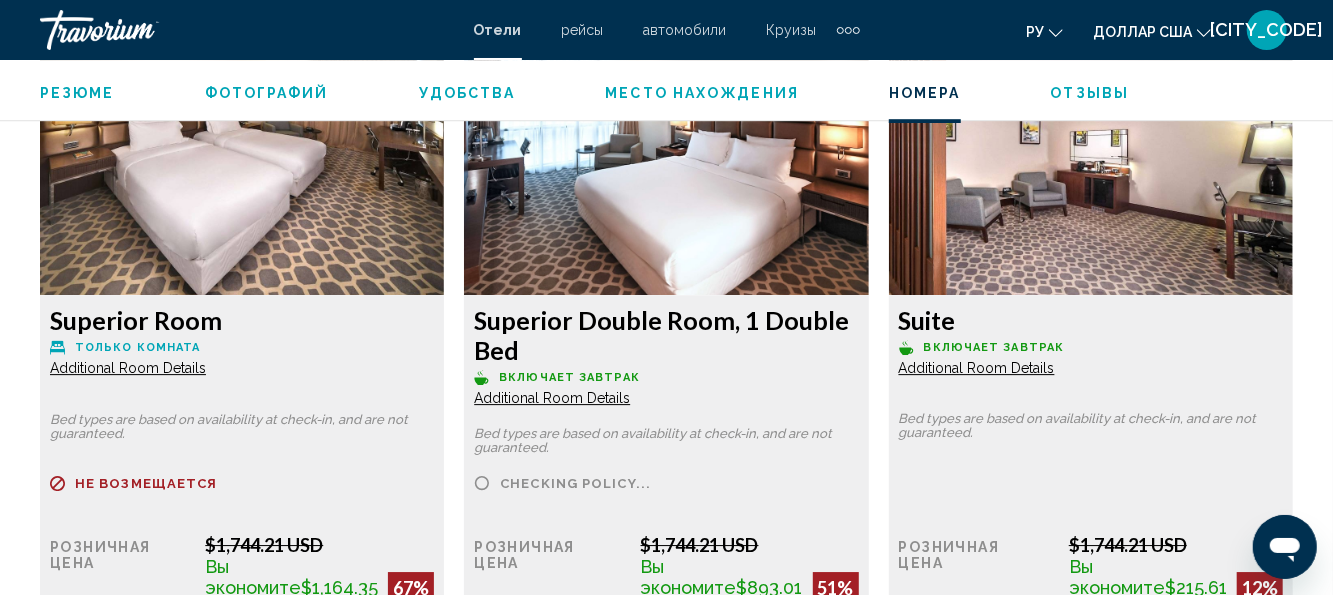 scroll, scrollTop: 3337, scrollLeft: 0, axis: vertical 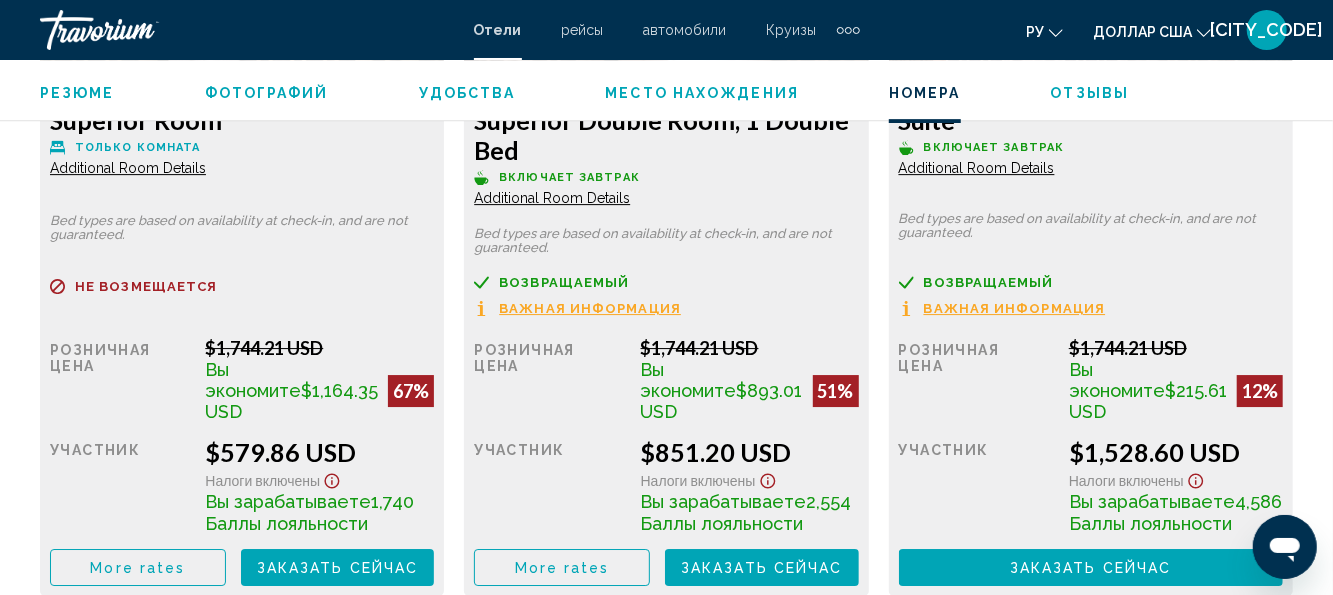 click on "Важная информация" at bounding box center (590, 308) 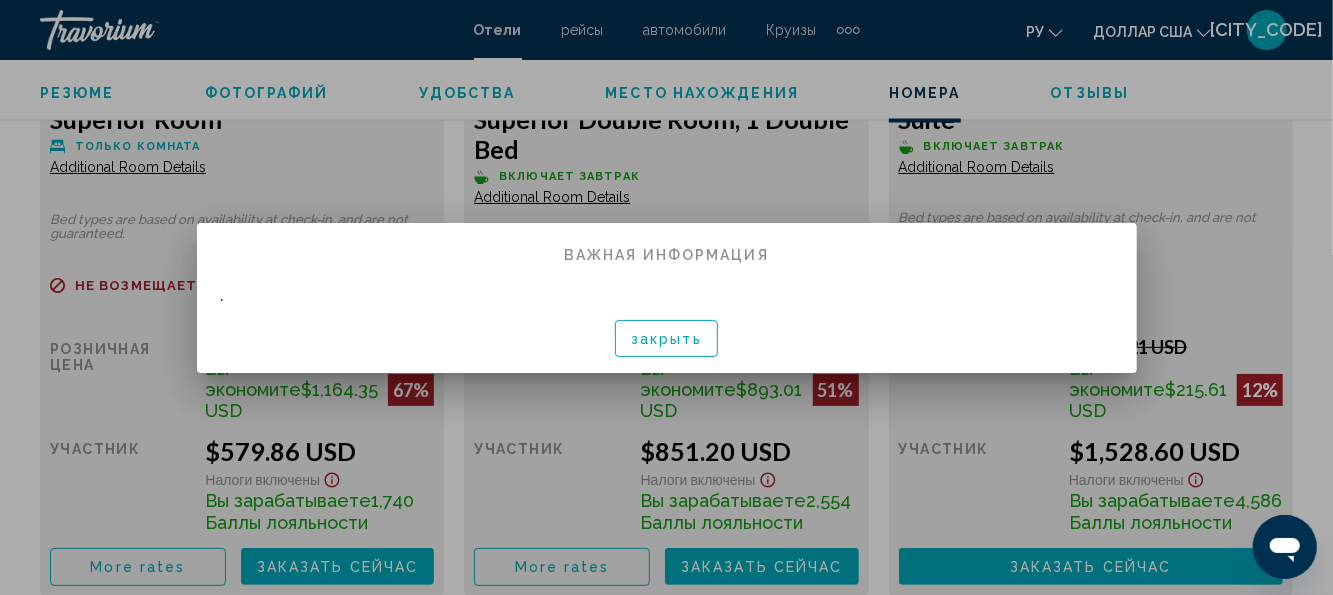 scroll, scrollTop: 0, scrollLeft: 0, axis: both 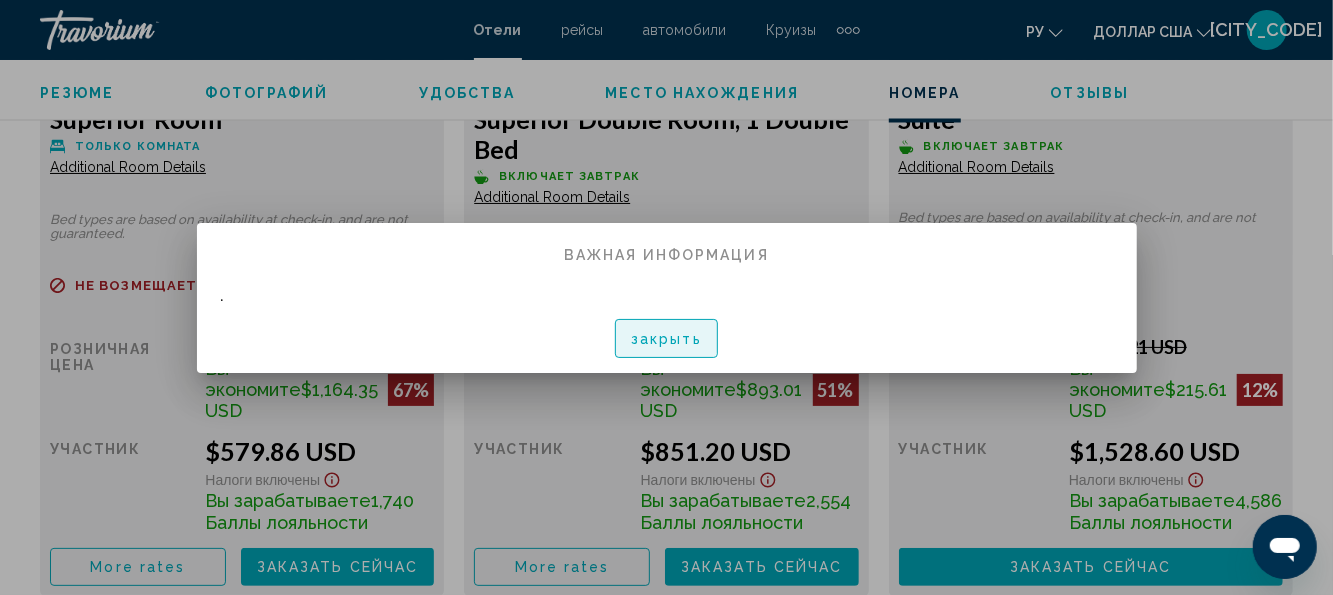 click on "закрыть" at bounding box center [666, 340] 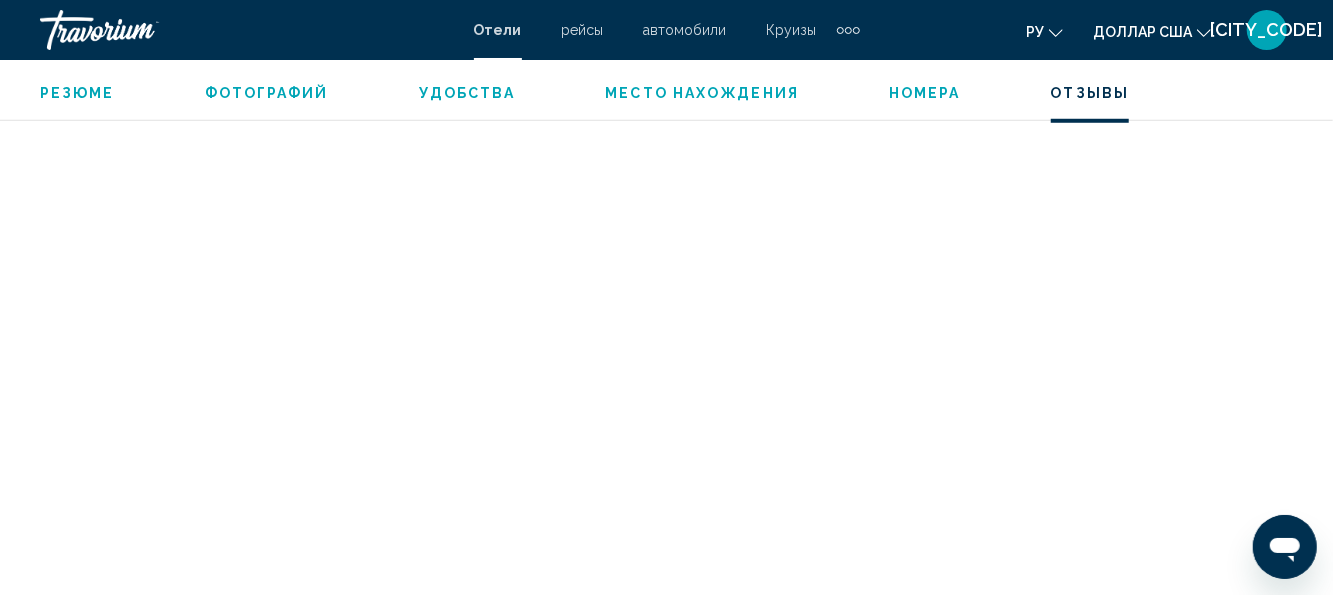 scroll, scrollTop: 4837, scrollLeft: 0, axis: vertical 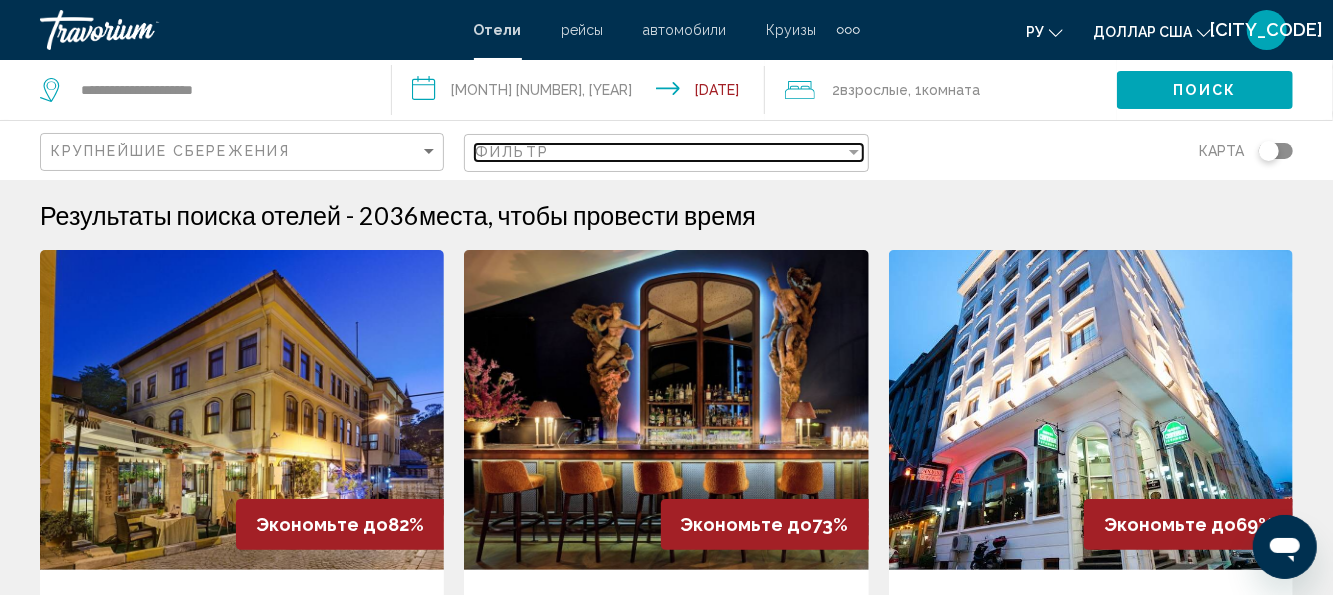 click at bounding box center [854, 152] 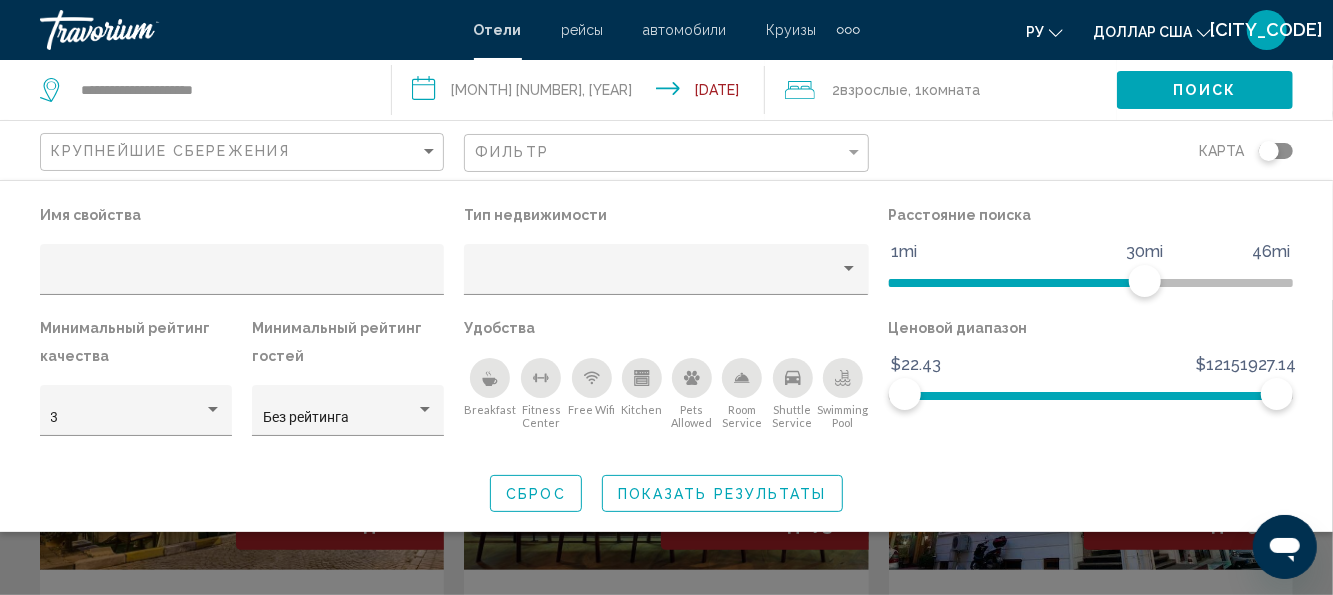 click 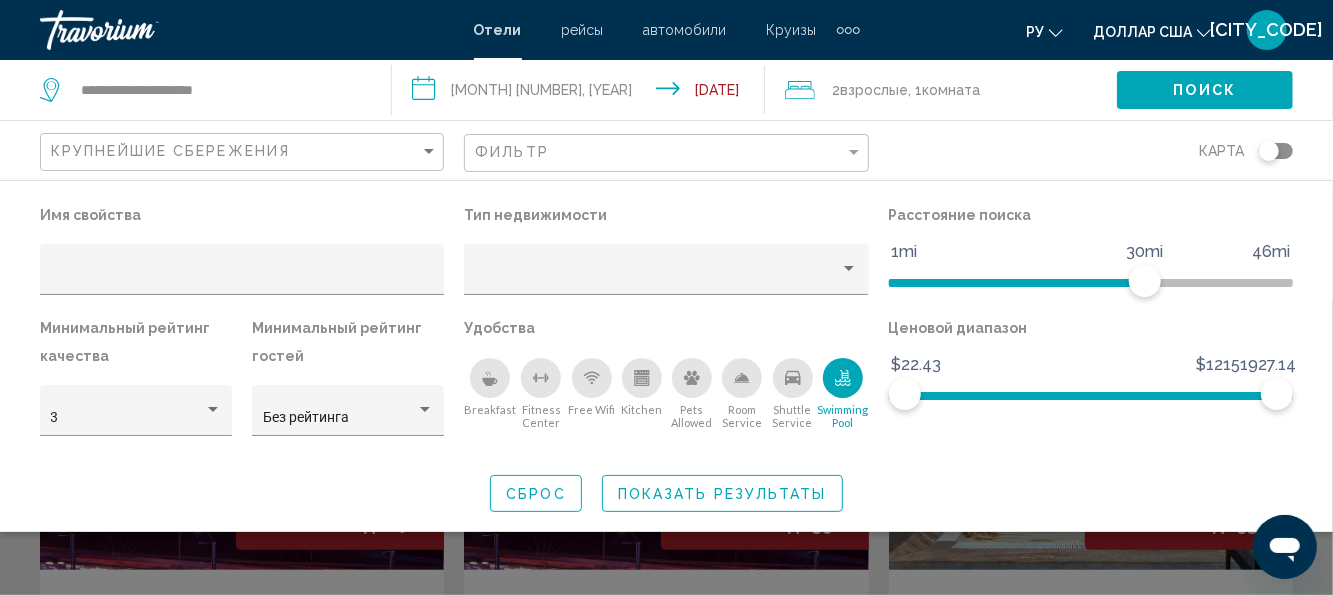 click 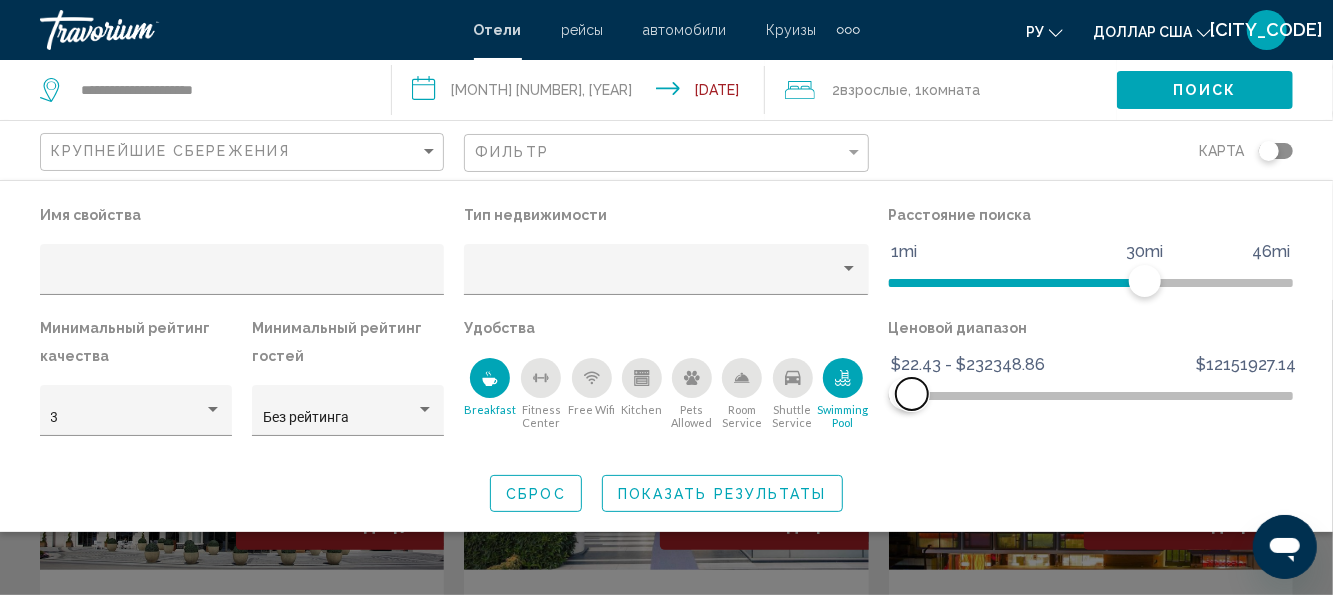 drag, startPoint x: 1272, startPoint y: 393, endPoint x: 912, endPoint y: 401, distance: 360.08887 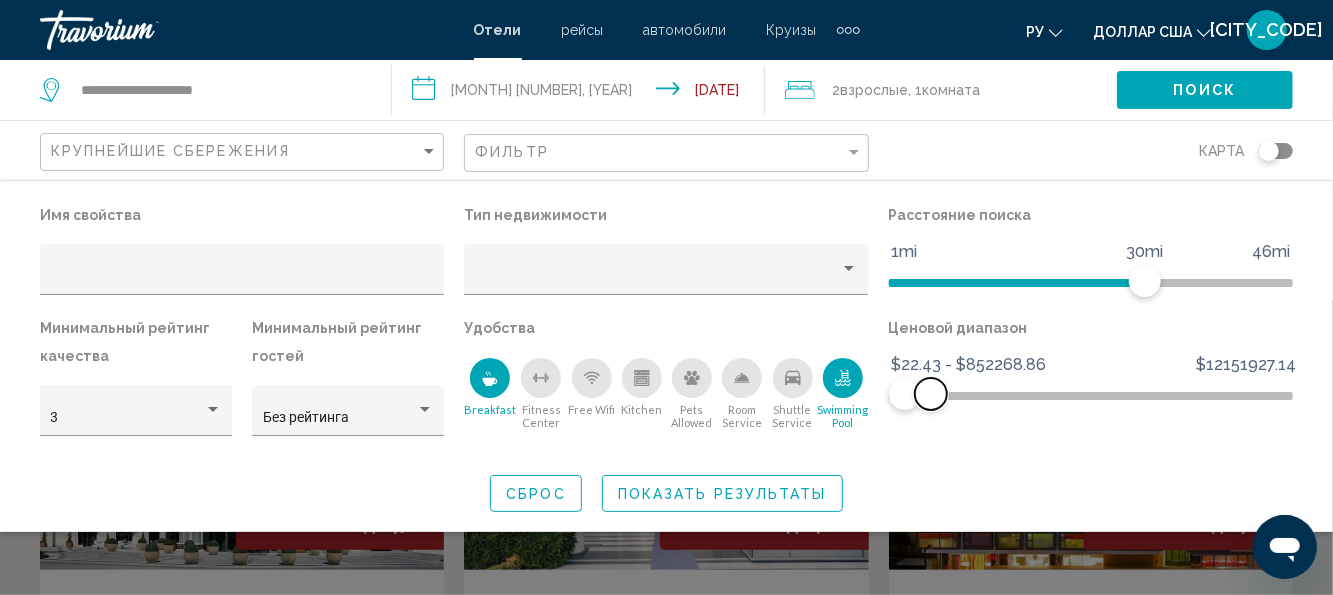 drag, startPoint x: 921, startPoint y: 396, endPoint x: 931, endPoint y: 393, distance: 10.440307 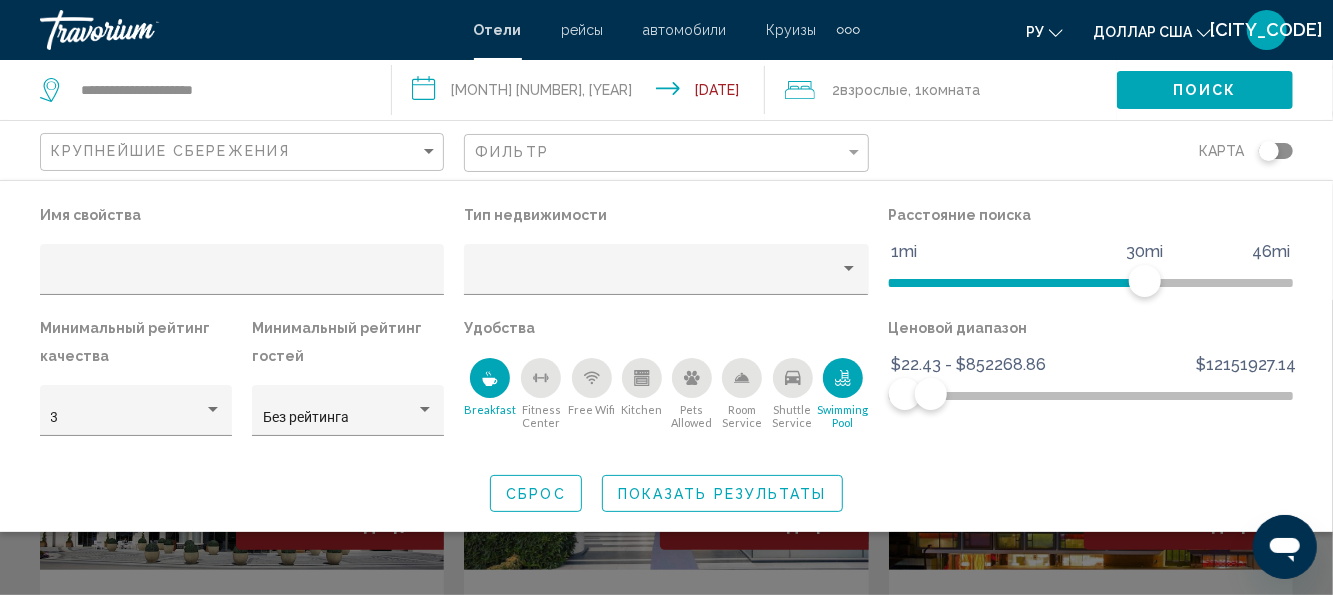 click on "Ценовой диапазон $22.43 $12151927.14 $22.43 $852268.86 $22.43 - $852268.86" 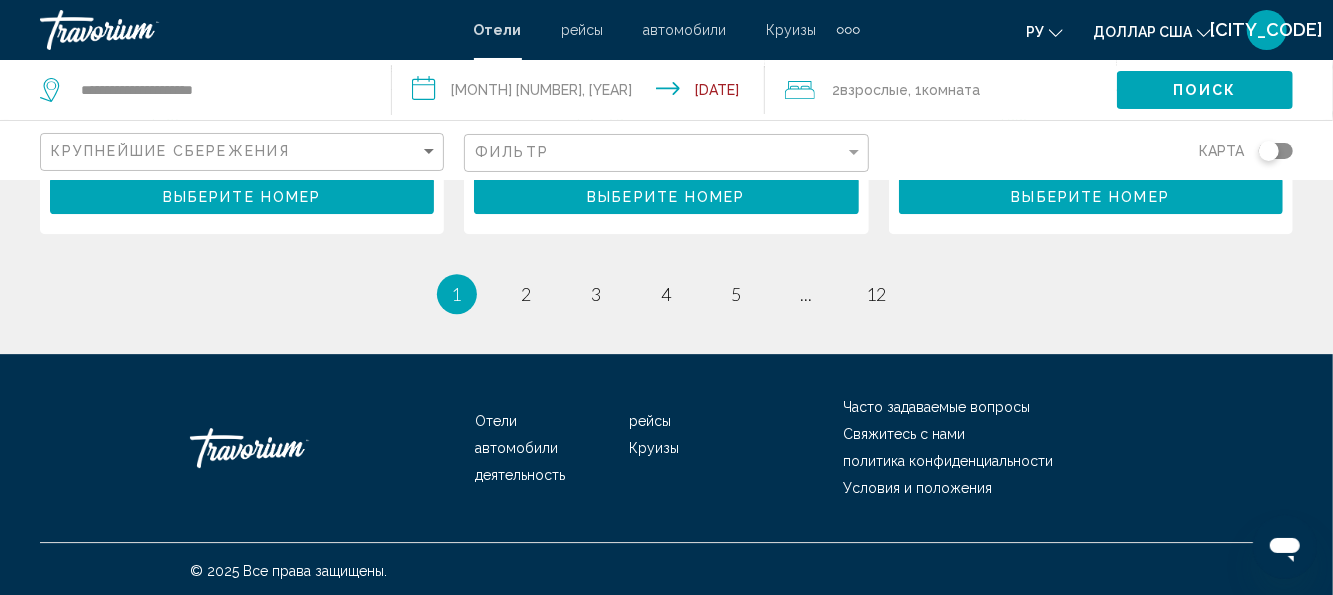 scroll, scrollTop: 3080, scrollLeft: 0, axis: vertical 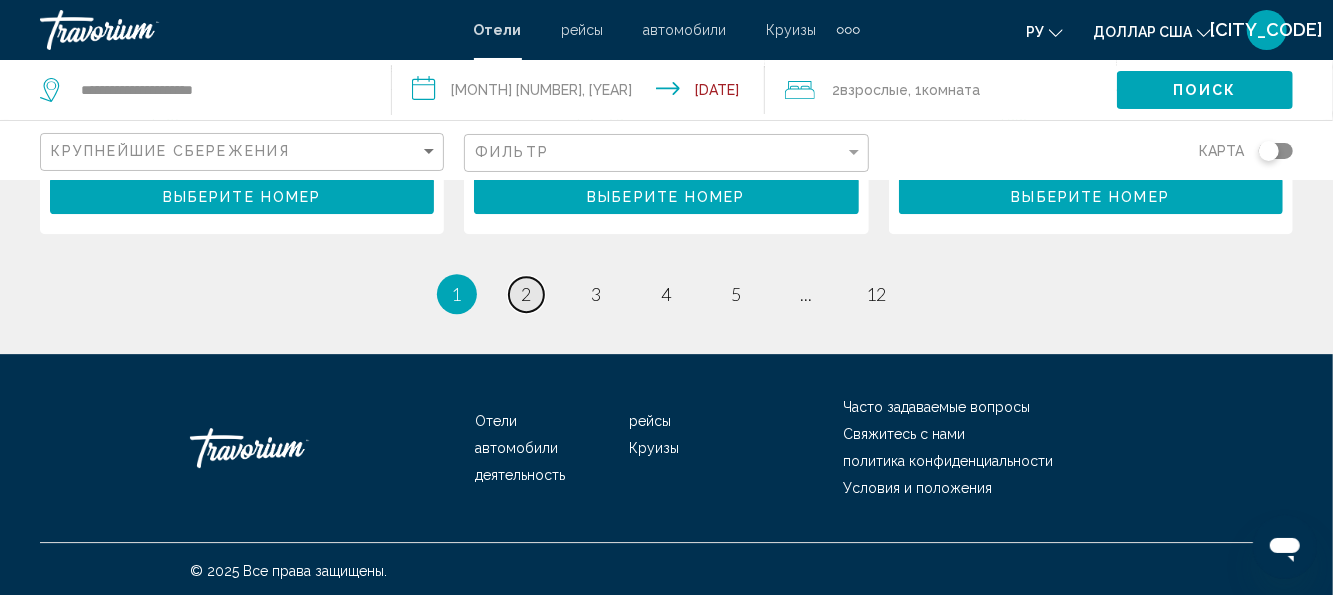click on "page  2" at bounding box center [526, 294] 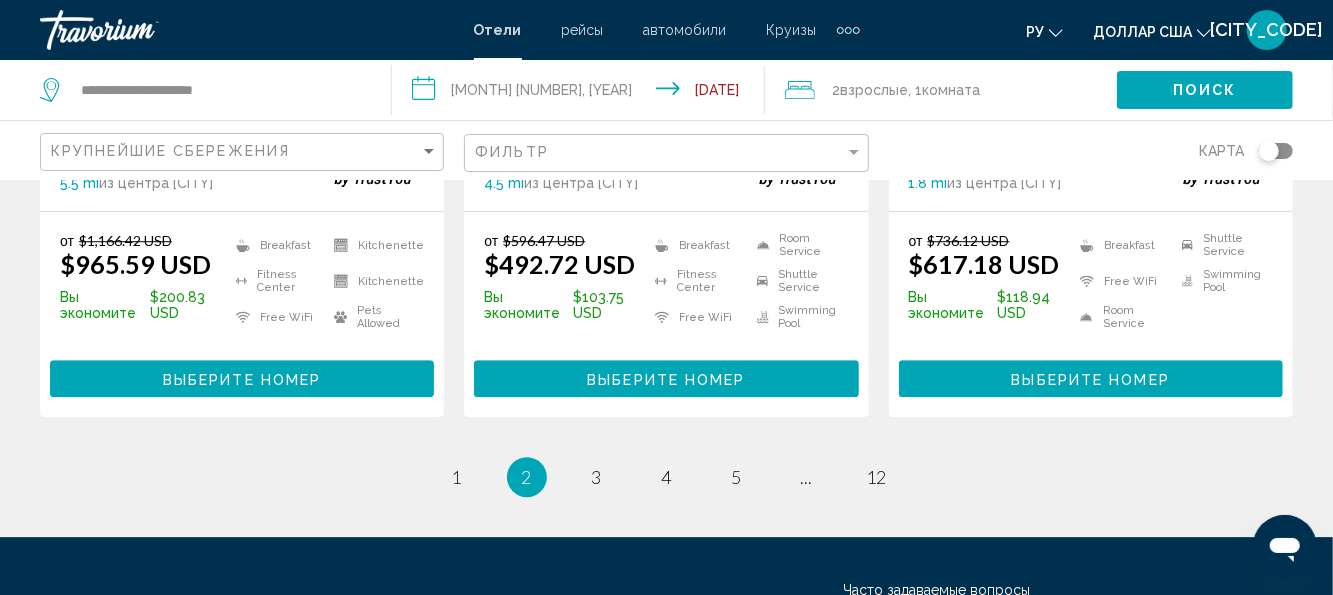 scroll, scrollTop: 3083, scrollLeft: 0, axis: vertical 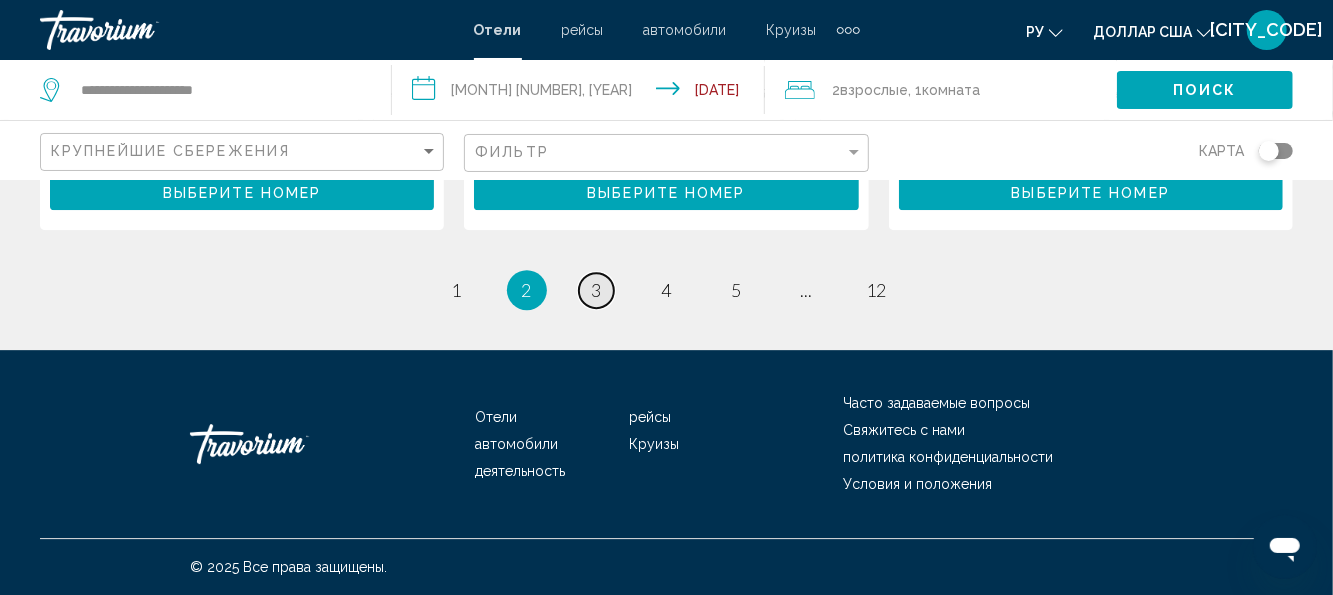 click on "page  3" at bounding box center (596, 290) 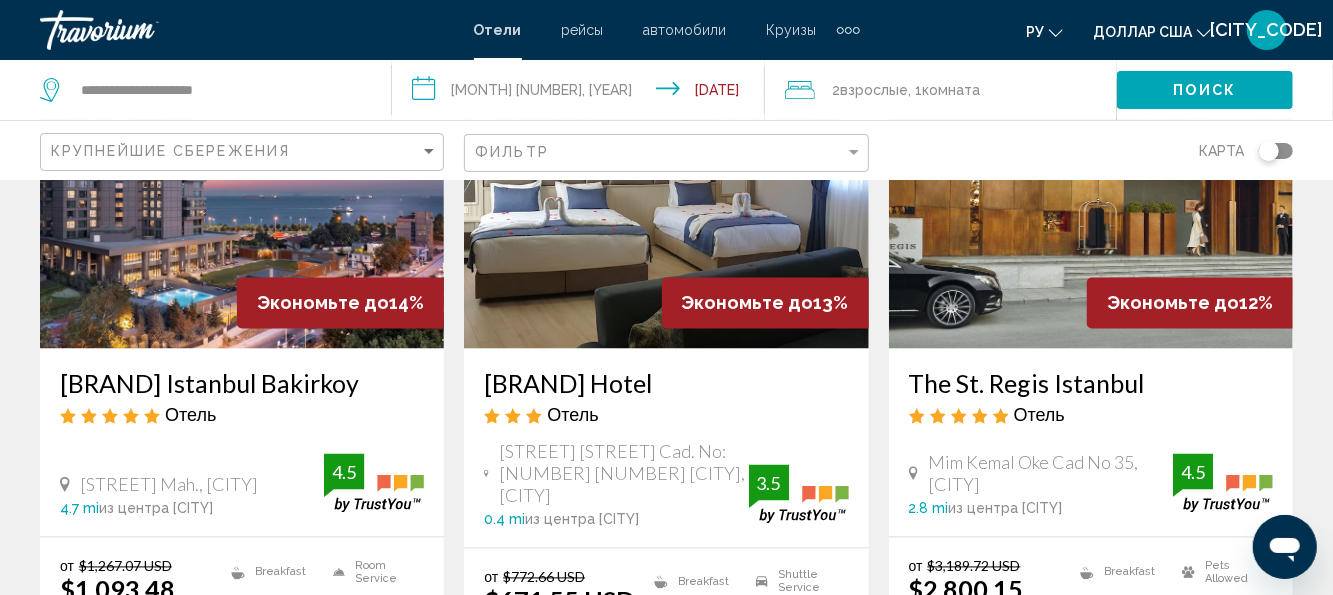 scroll, scrollTop: 1700, scrollLeft: 0, axis: vertical 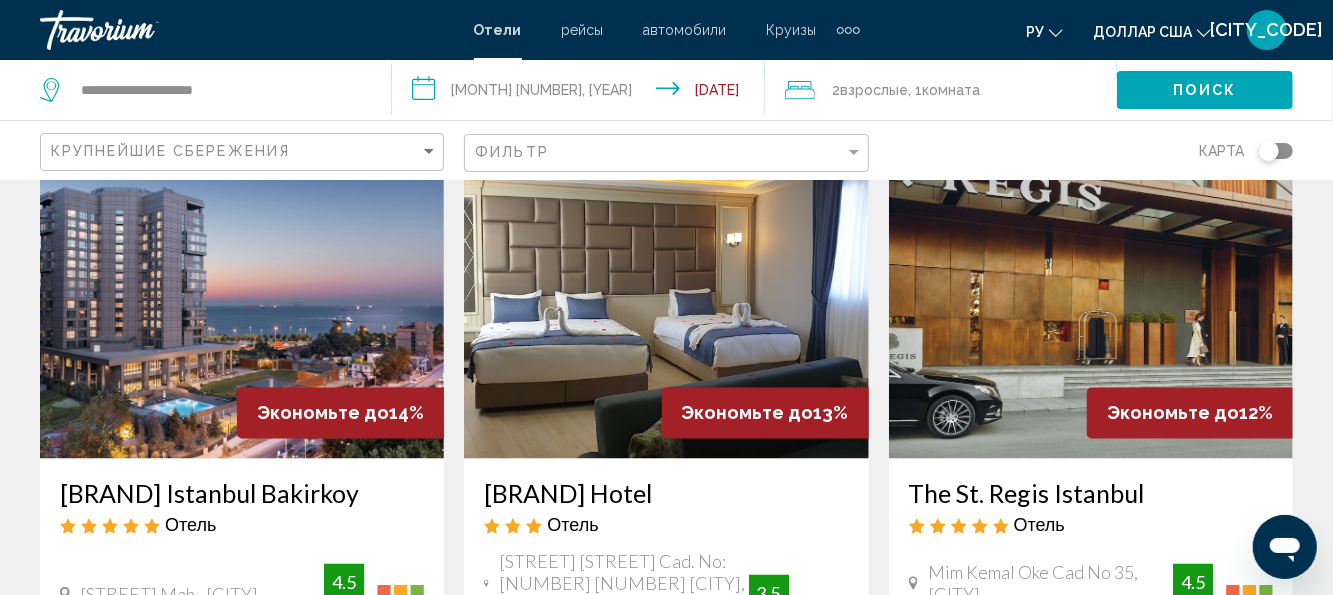 click at bounding box center [242, 299] 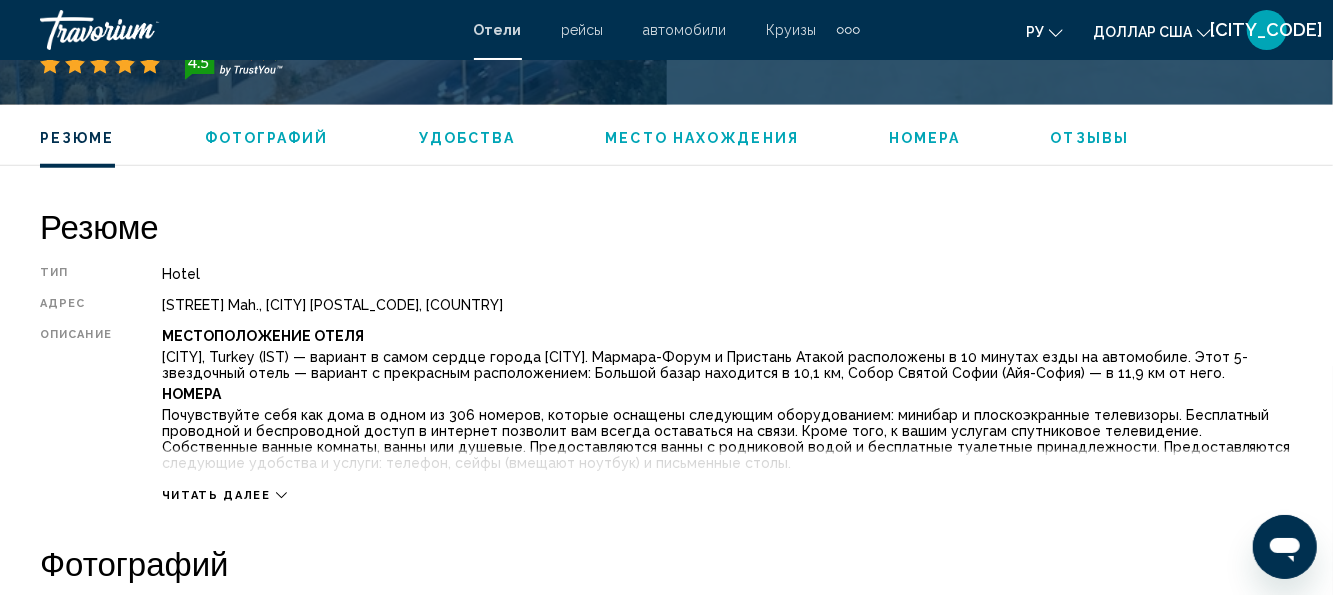 scroll, scrollTop: 1038, scrollLeft: 0, axis: vertical 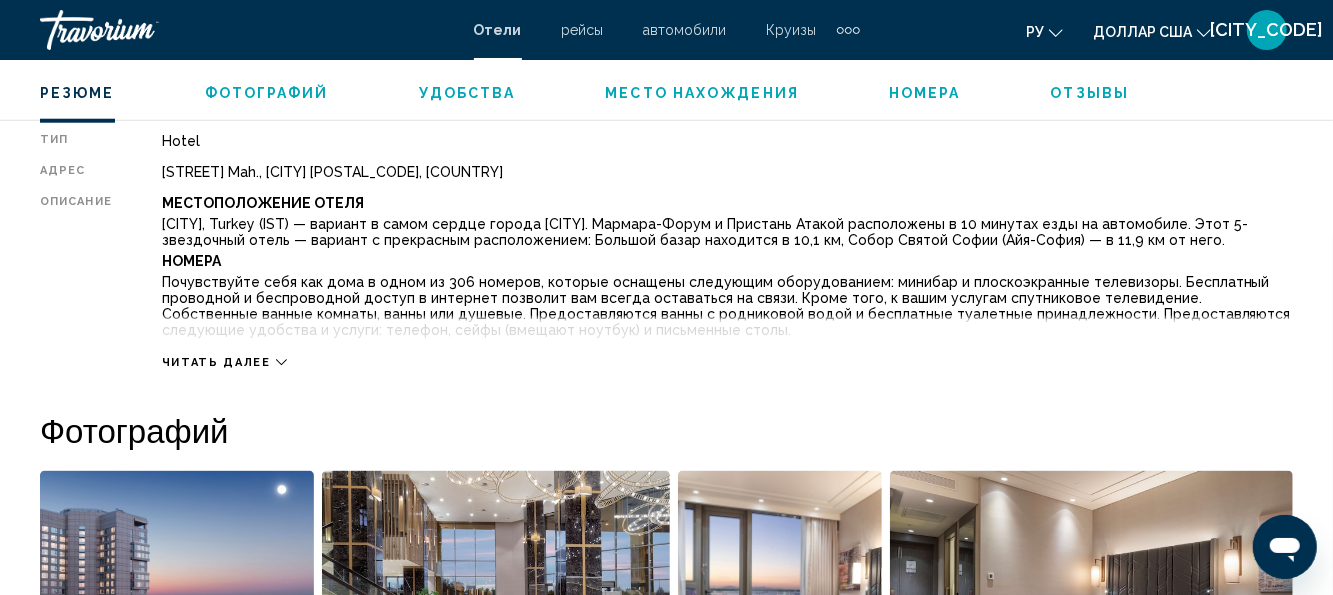 click on "Читать далее" at bounding box center [216, 362] 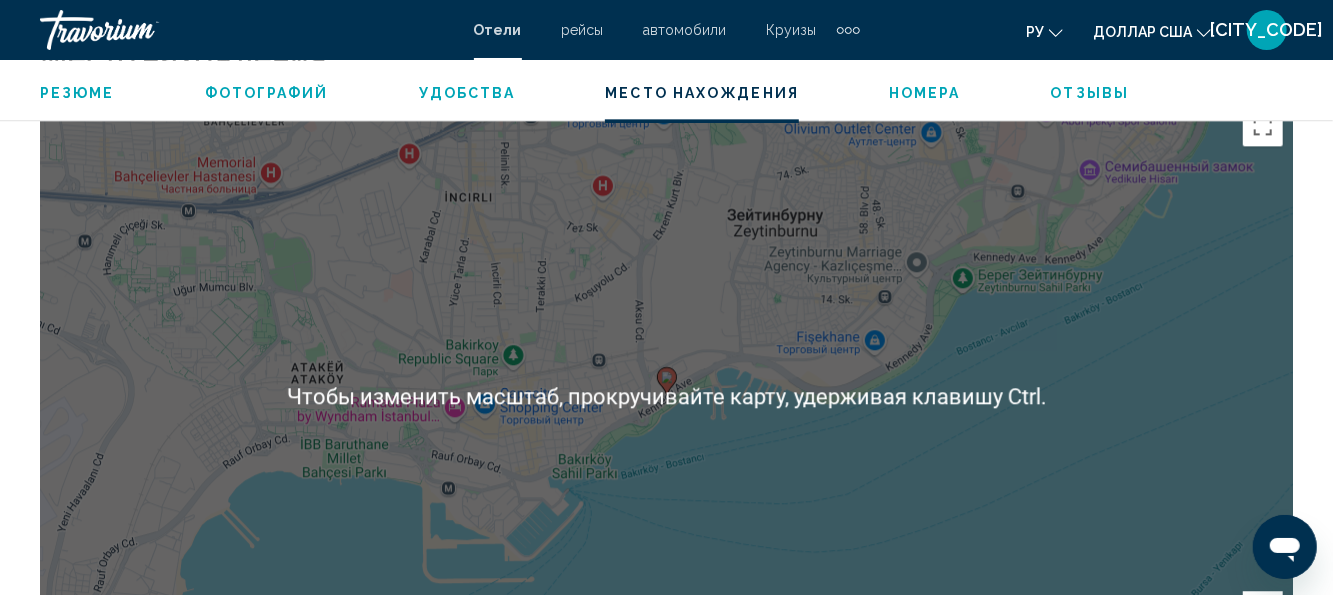 scroll, scrollTop: 2538, scrollLeft: 0, axis: vertical 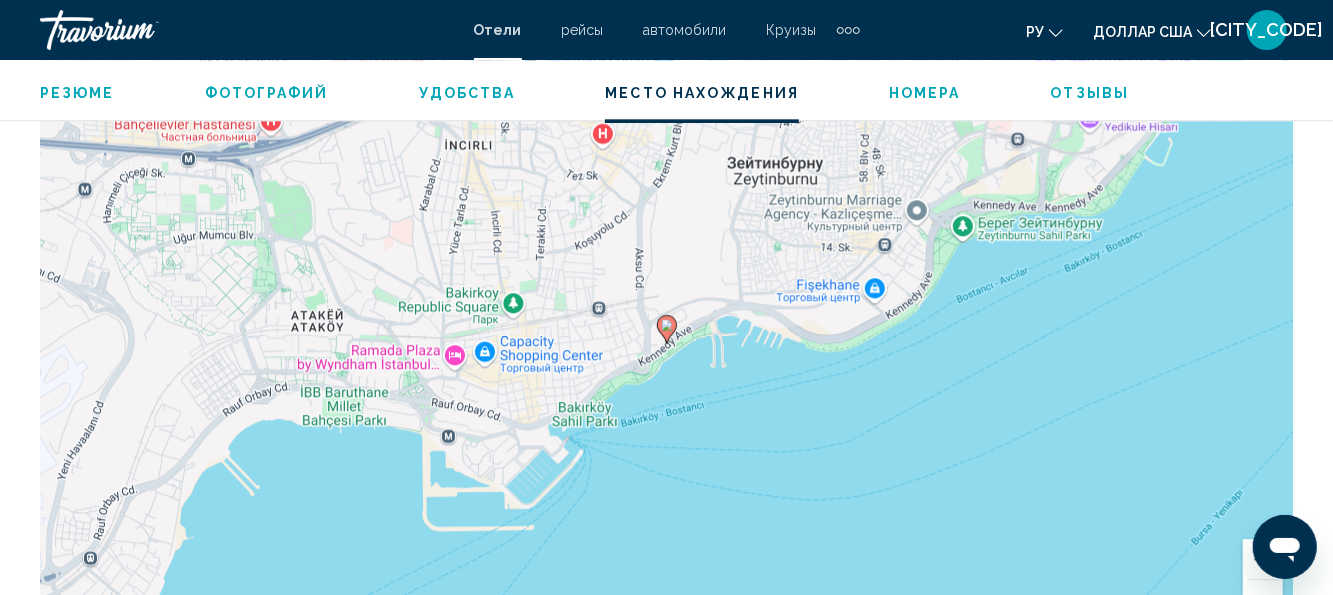 click 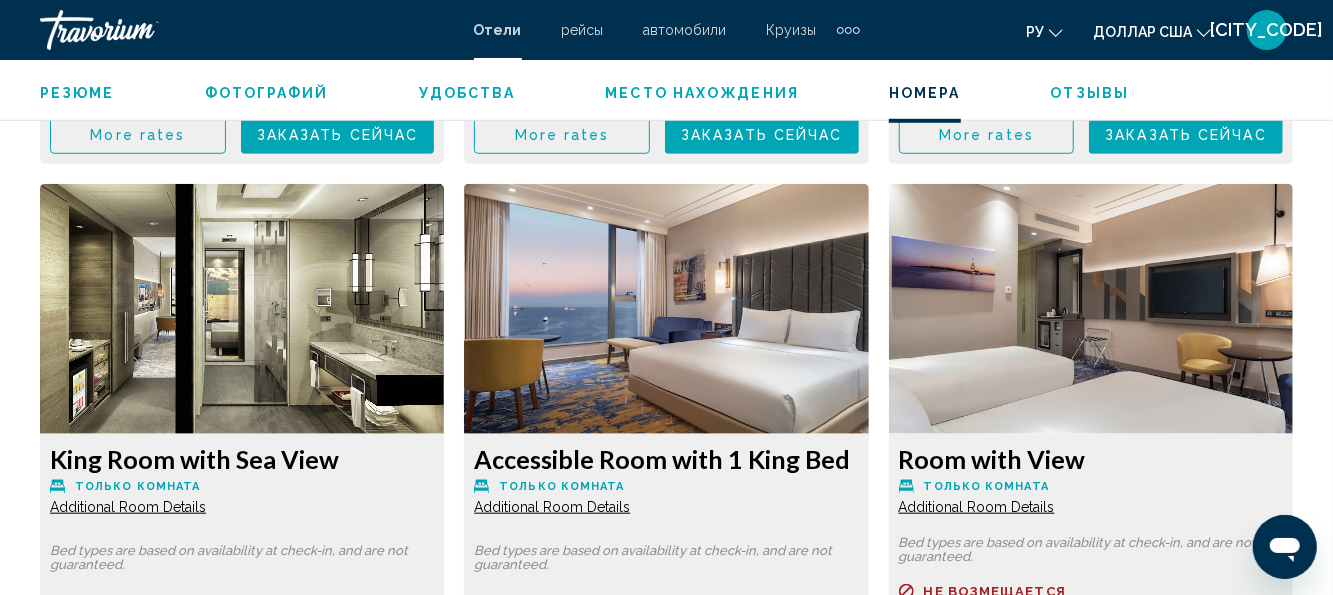 scroll, scrollTop: 4741, scrollLeft: 0, axis: vertical 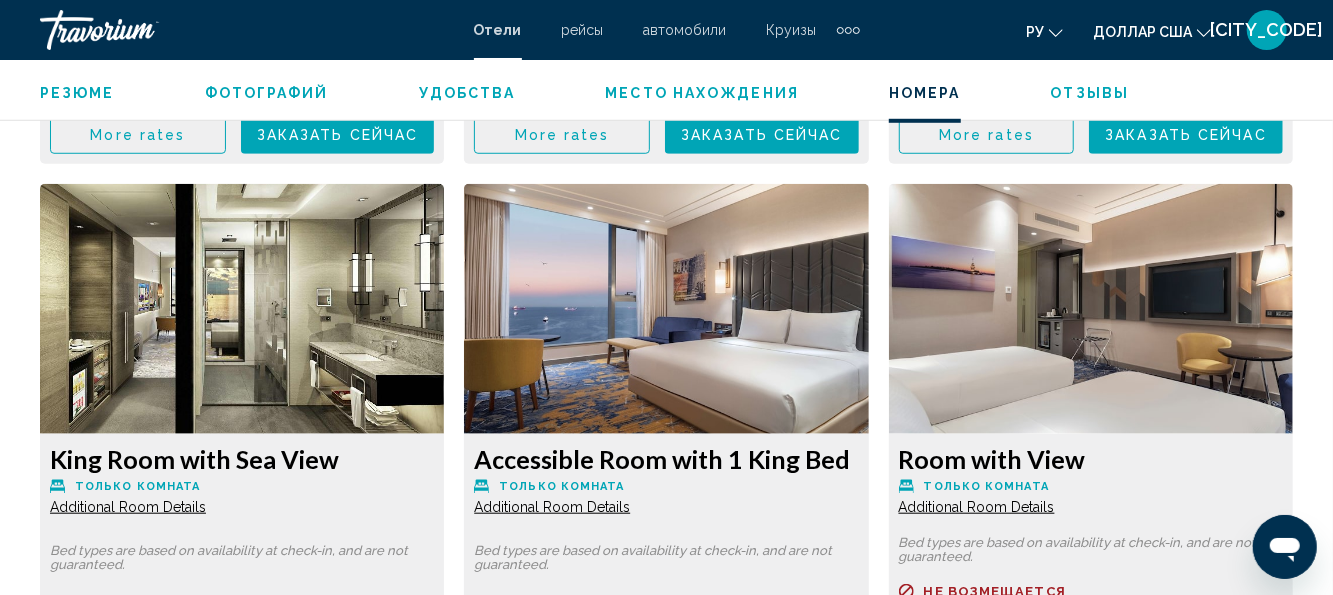 click at bounding box center [242, -1214] 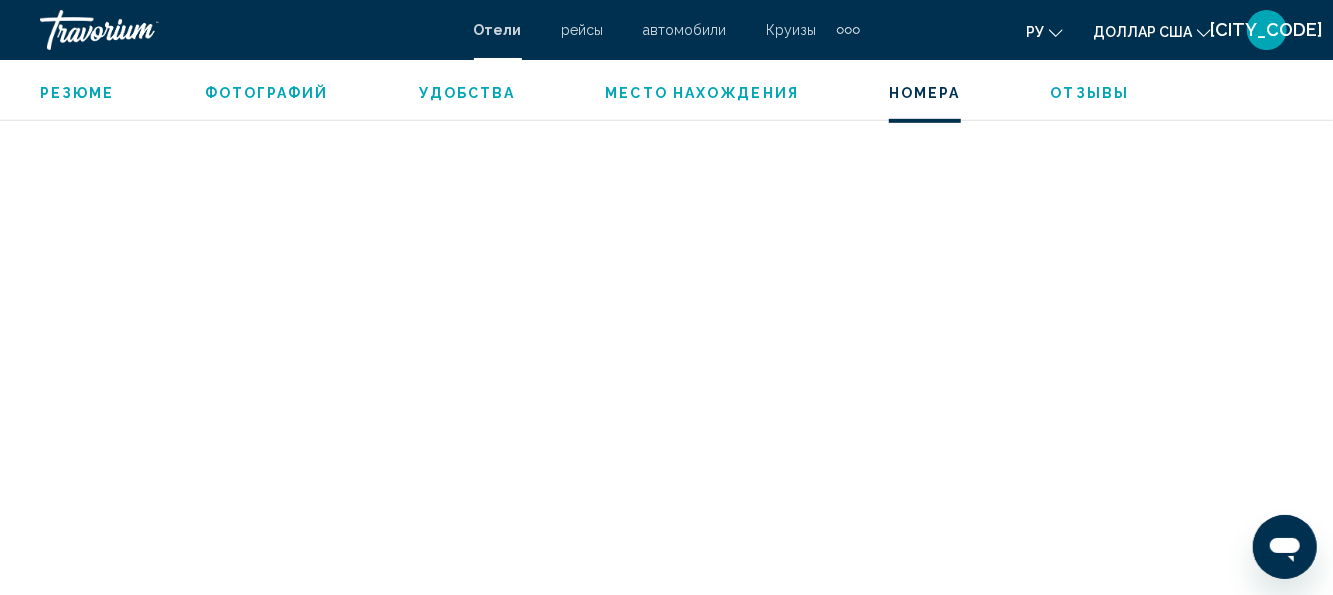 scroll, scrollTop: 8350, scrollLeft: 0, axis: vertical 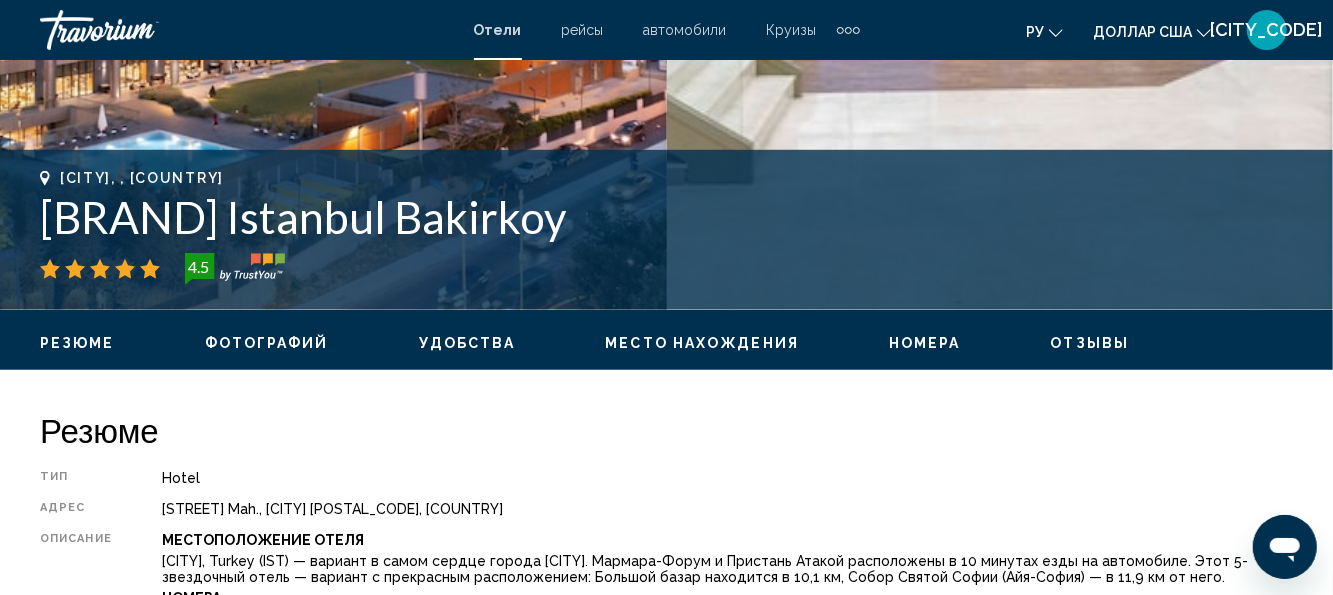 click on "Фотографий" at bounding box center (267, 343) 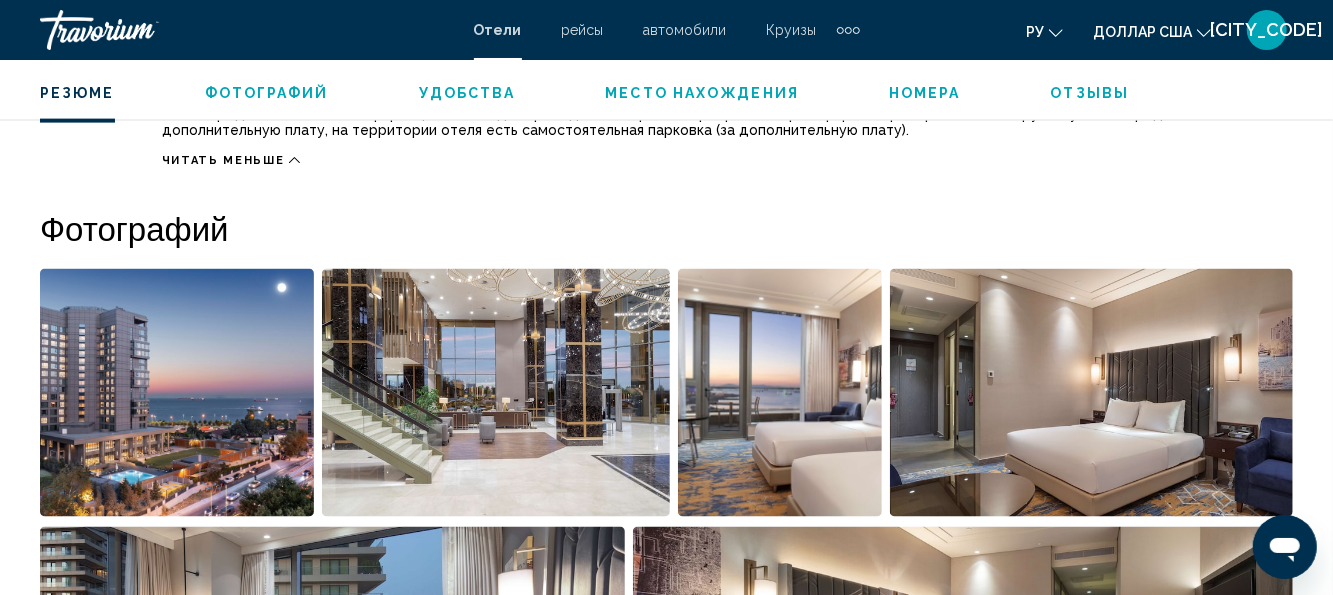 scroll, scrollTop: 1546, scrollLeft: 0, axis: vertical 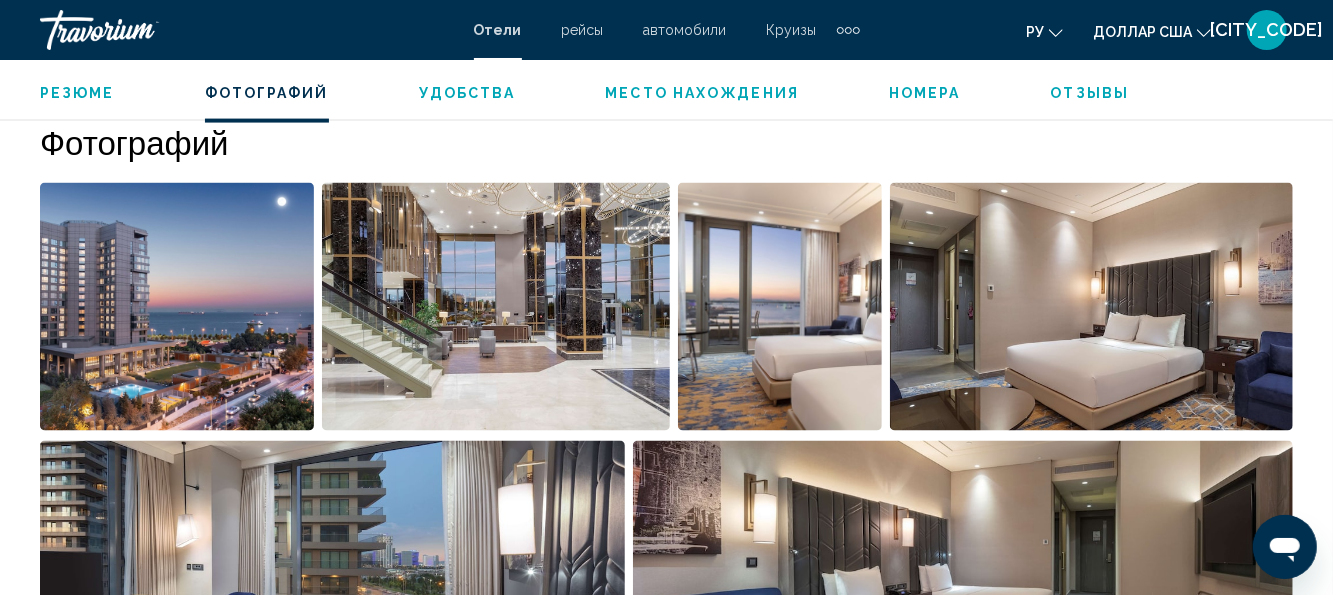 click on "Место нахождения" at bounding box center (702, 93) 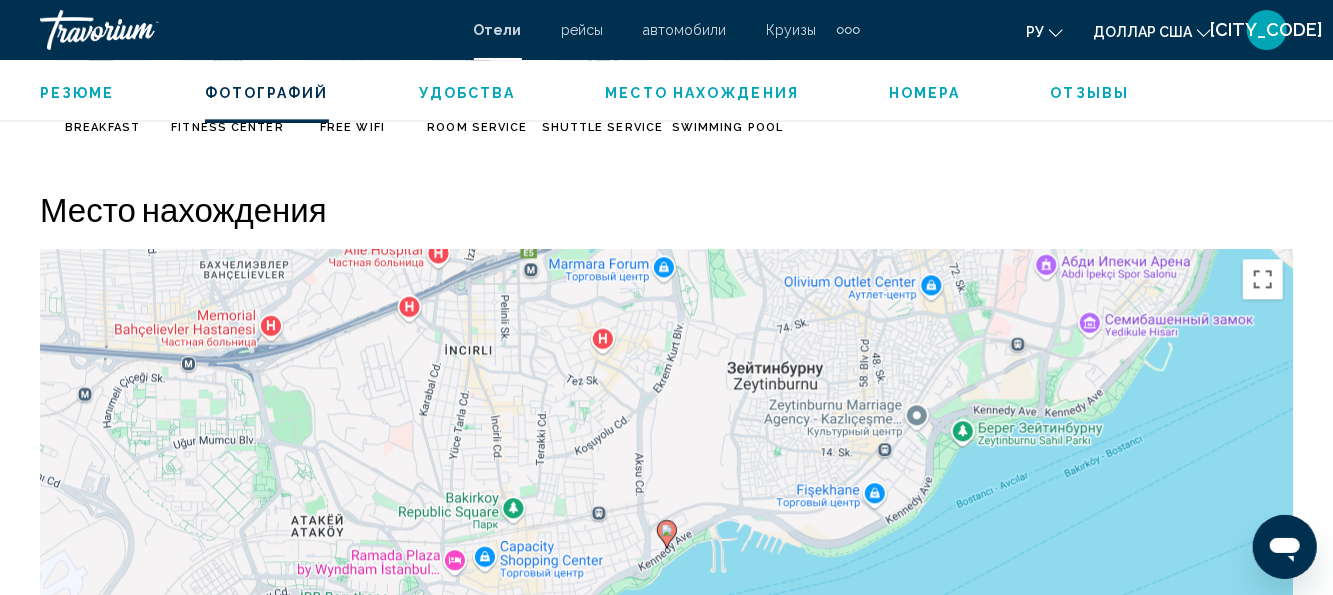 scroll, scrollTop: 2401, scrollLeft: 0, axis: vertical 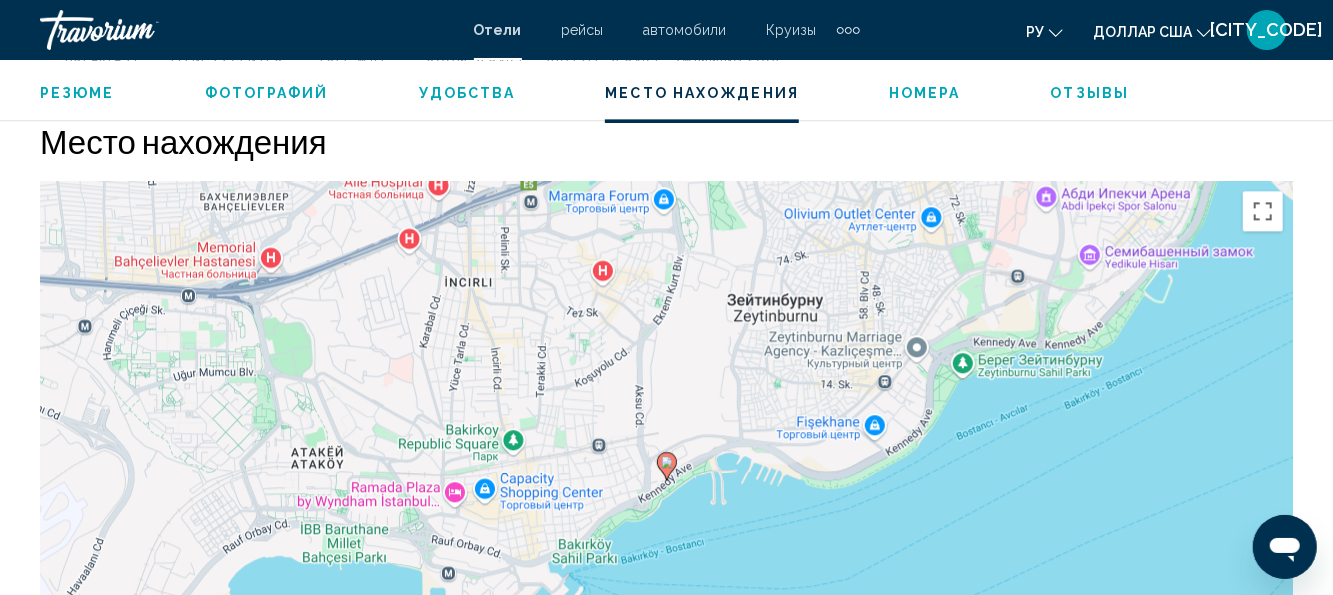 click 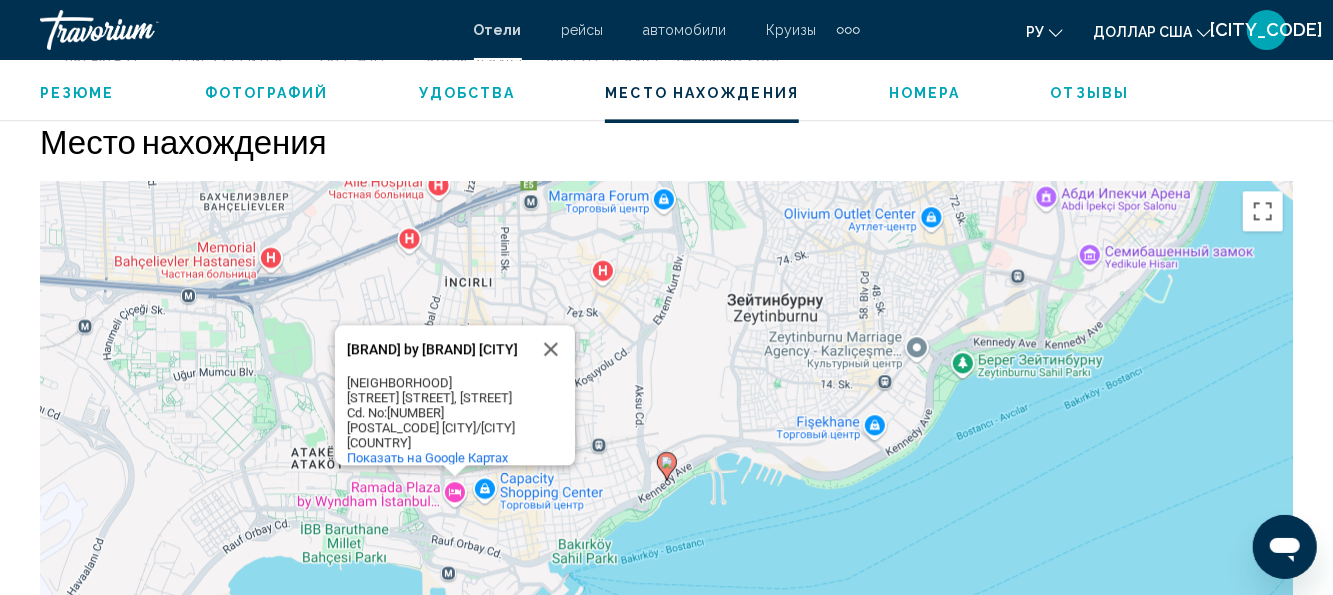 click 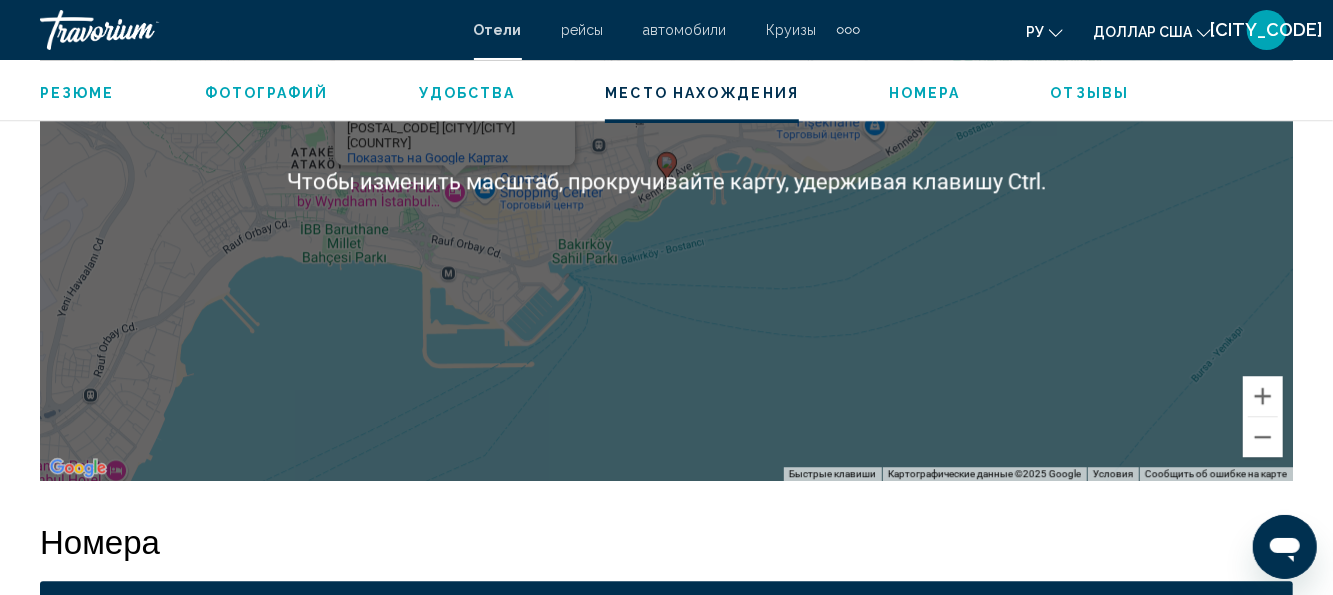scroll, scrollTop: 2501, scrollLeft: 0, axis: vertical 